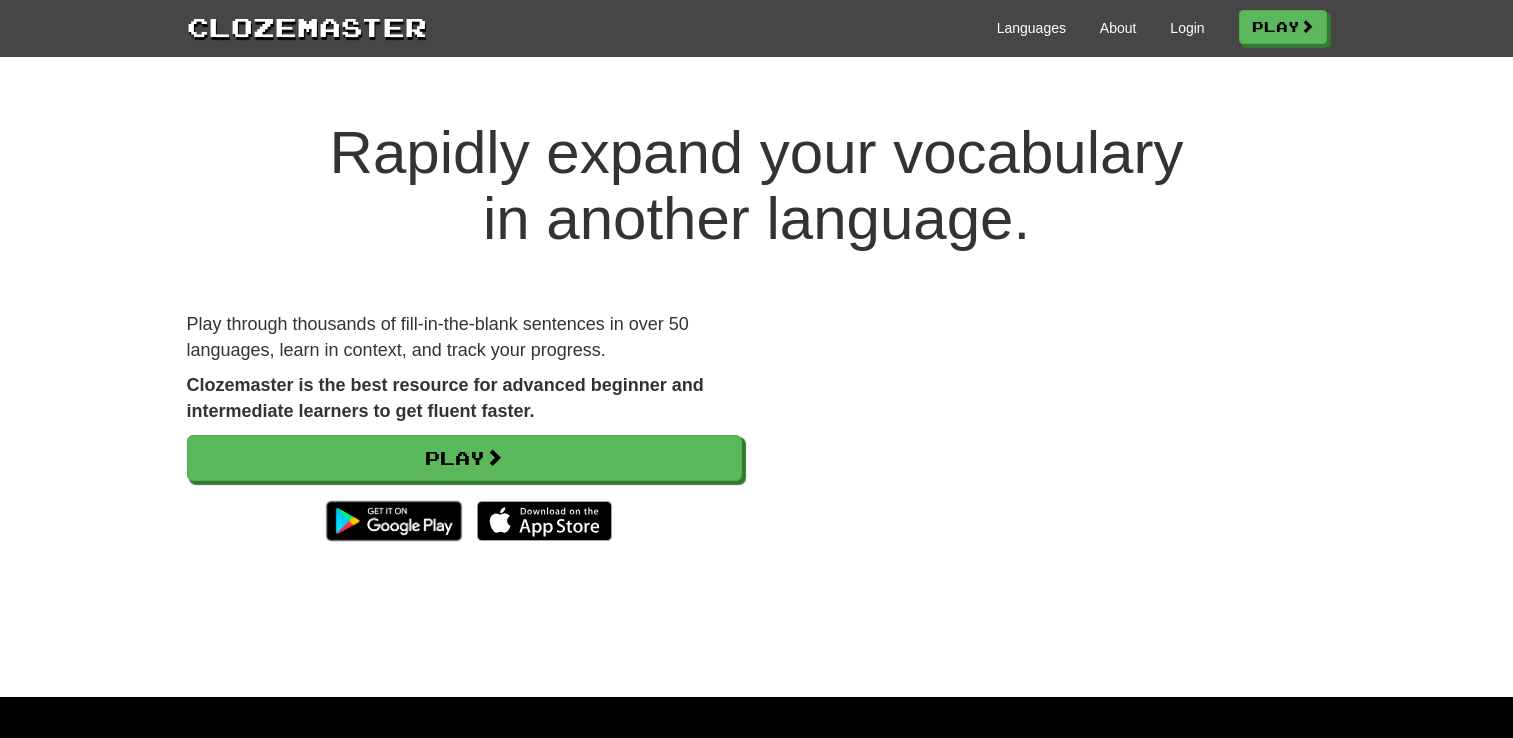 scroll, scrollTop: 0, scrollLeft: 0, axis: both 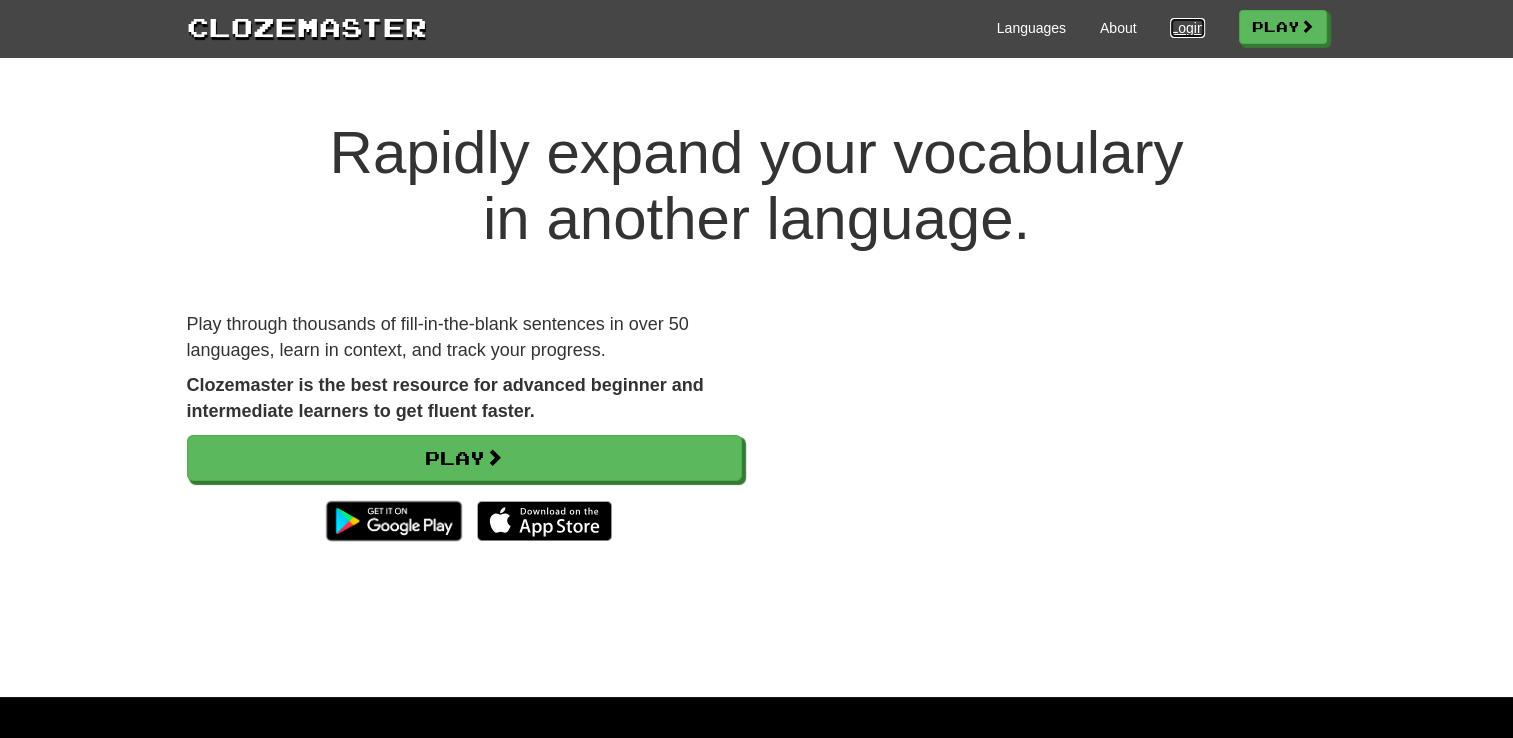 click on "Login" at bounding box center (1187, 28) 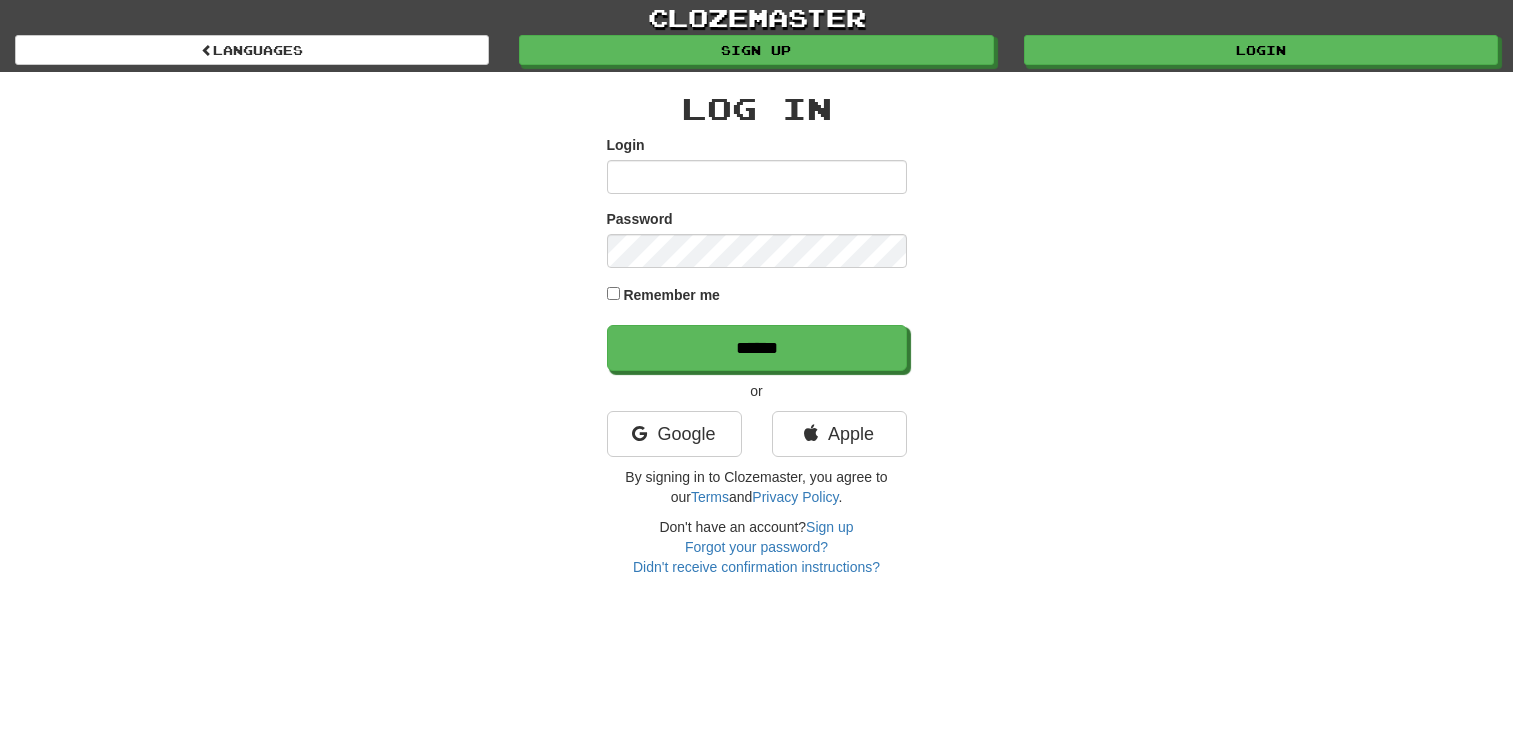 scroll, scrollTop: 0, scrollLeft: 0, axis: both 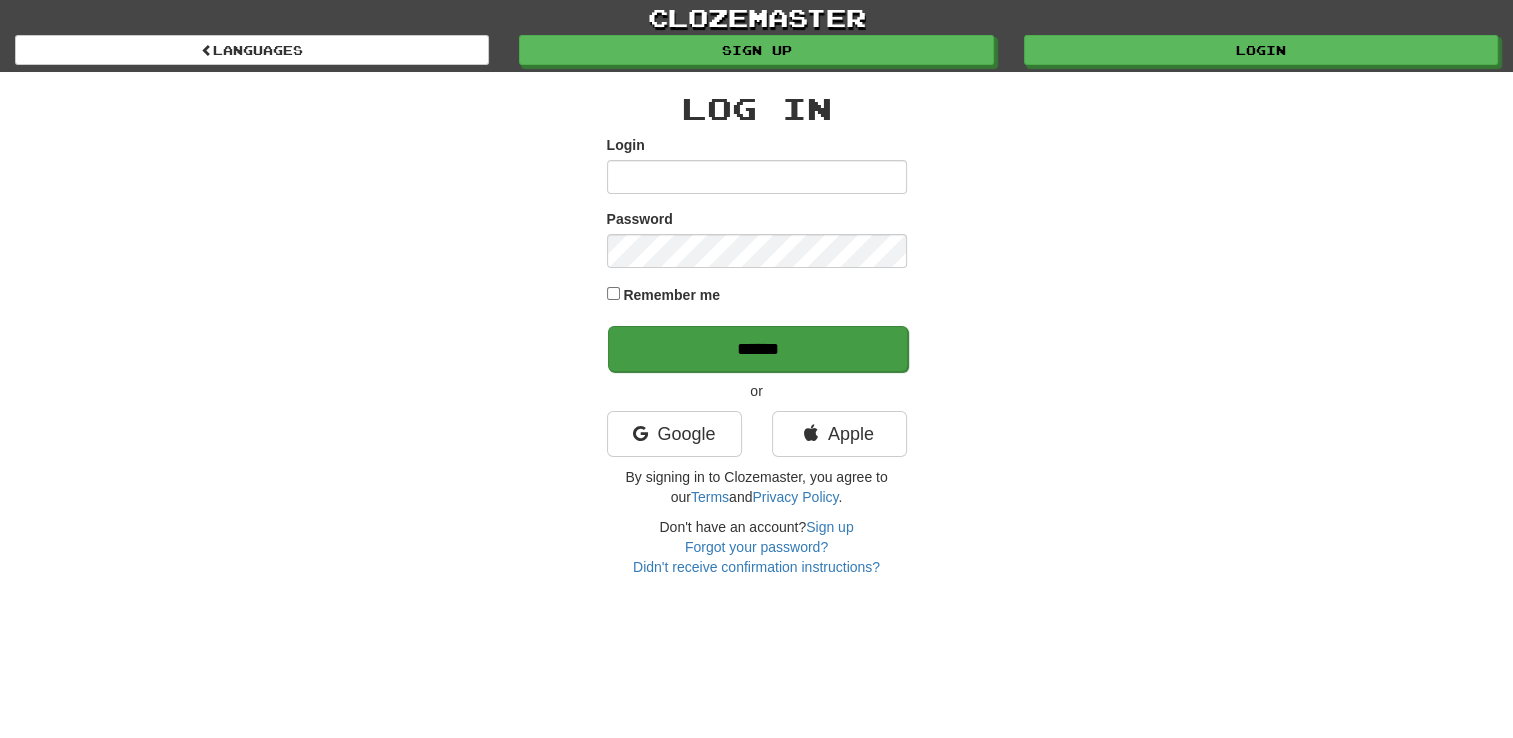 type on "**********" 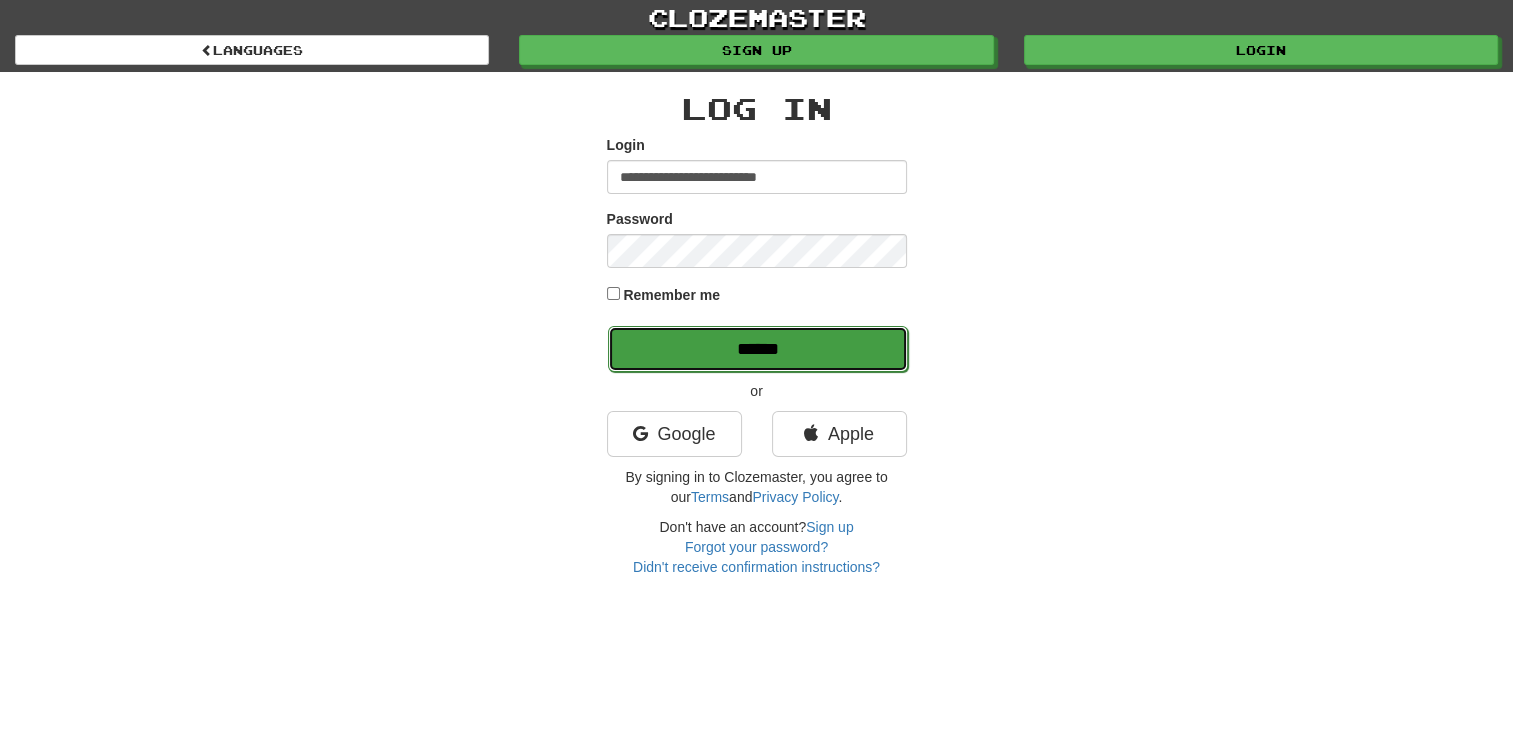 click on "******" at bounding box center (758, 349) 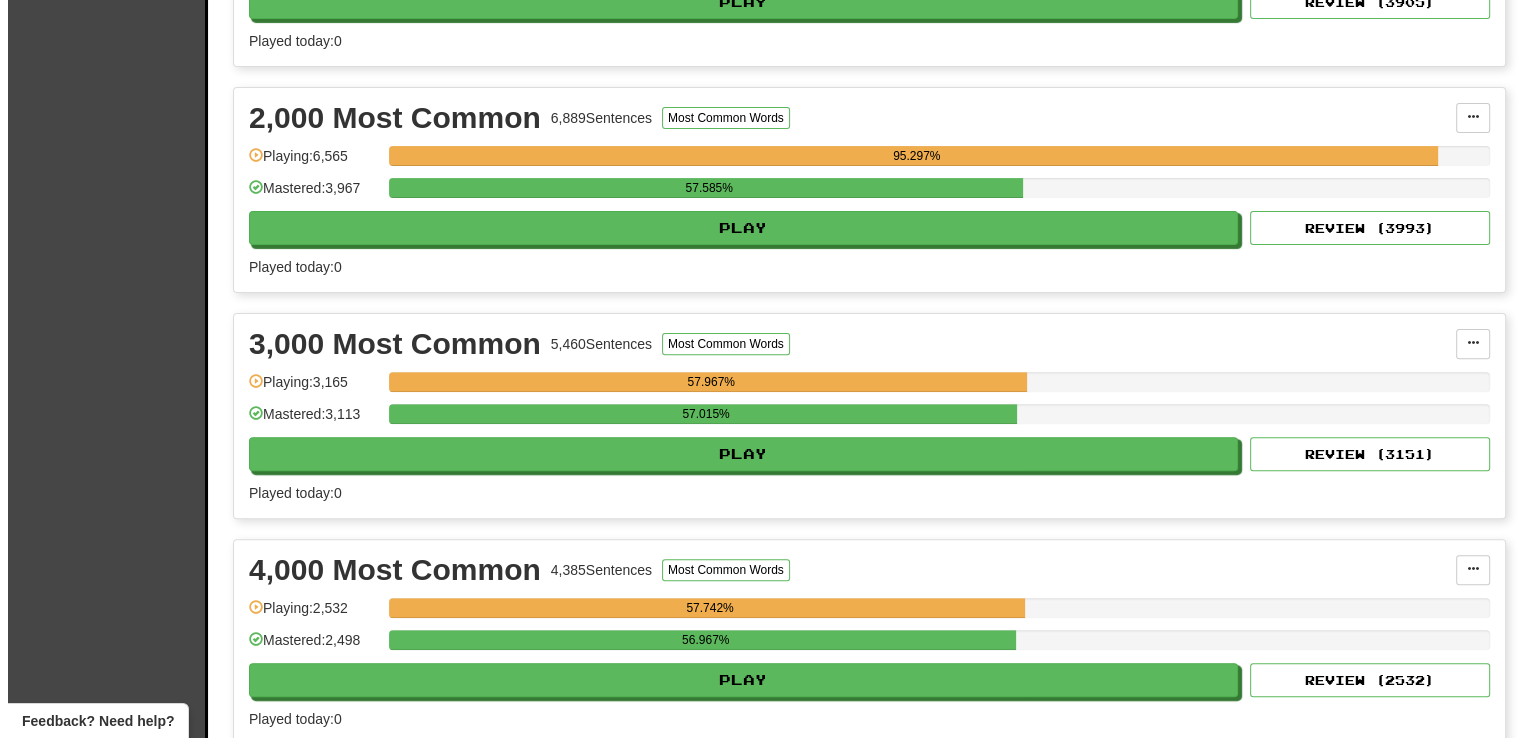 scroll, scrollTop: 640, scrollLeft: 0, axis: vertical 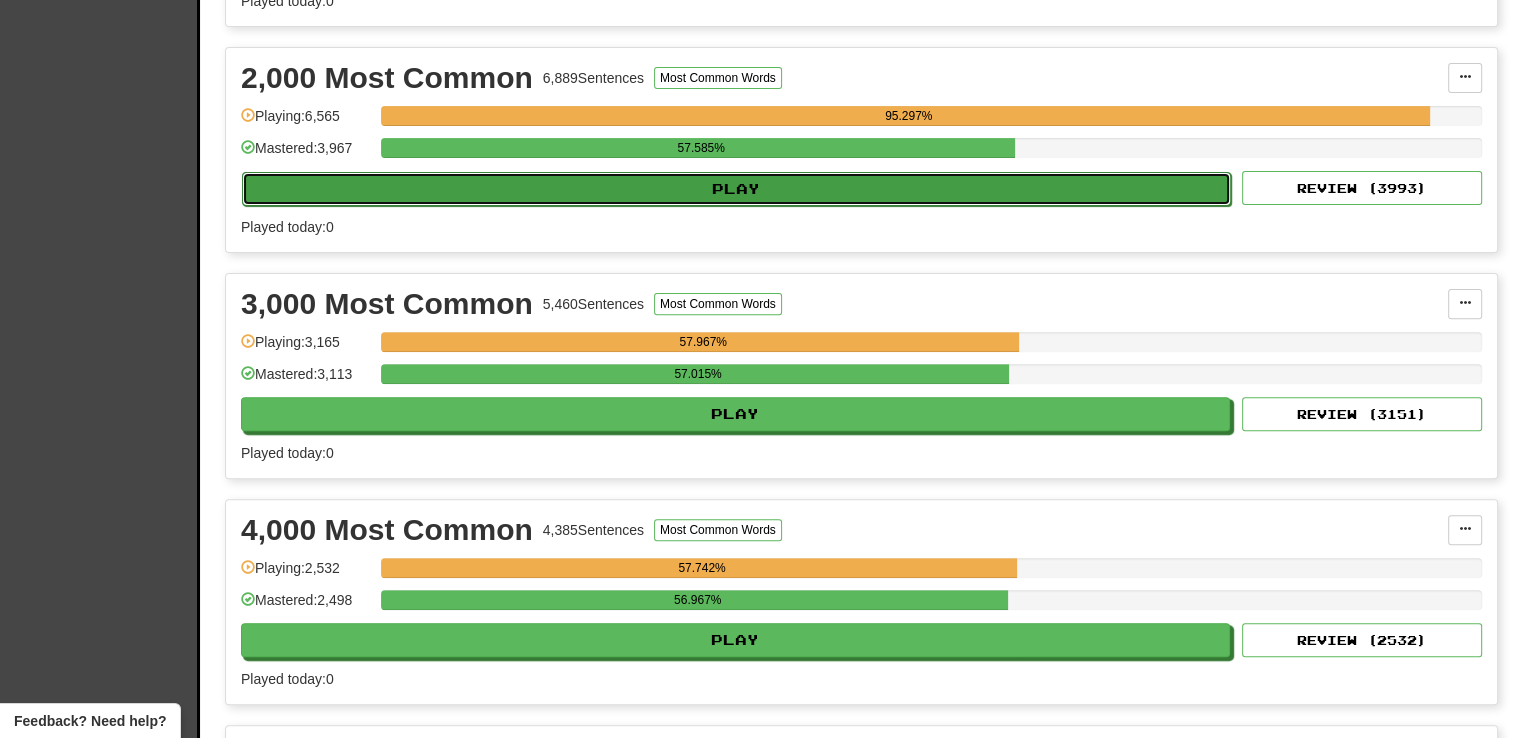 click on "Play" at bounding box center [736, 189] 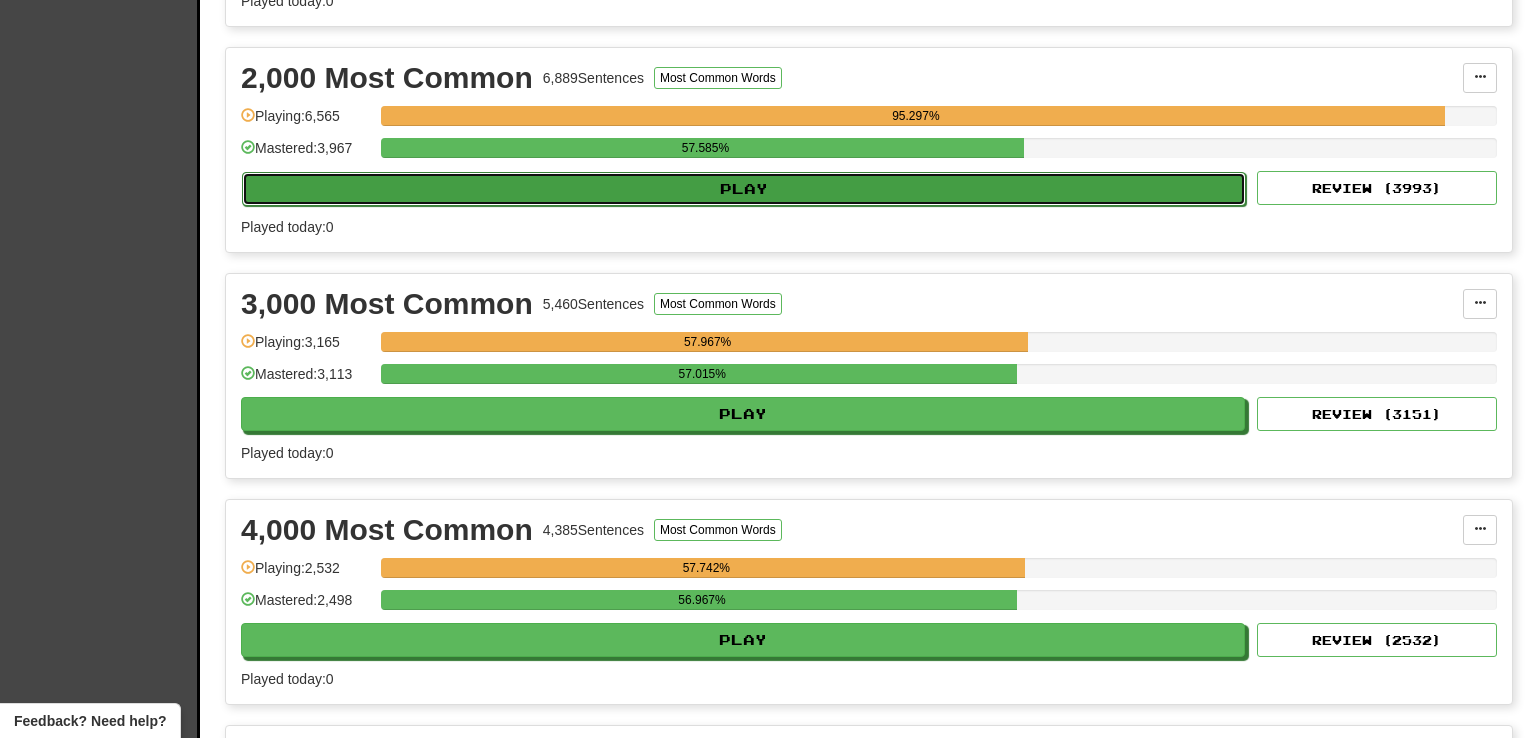 select on "**" 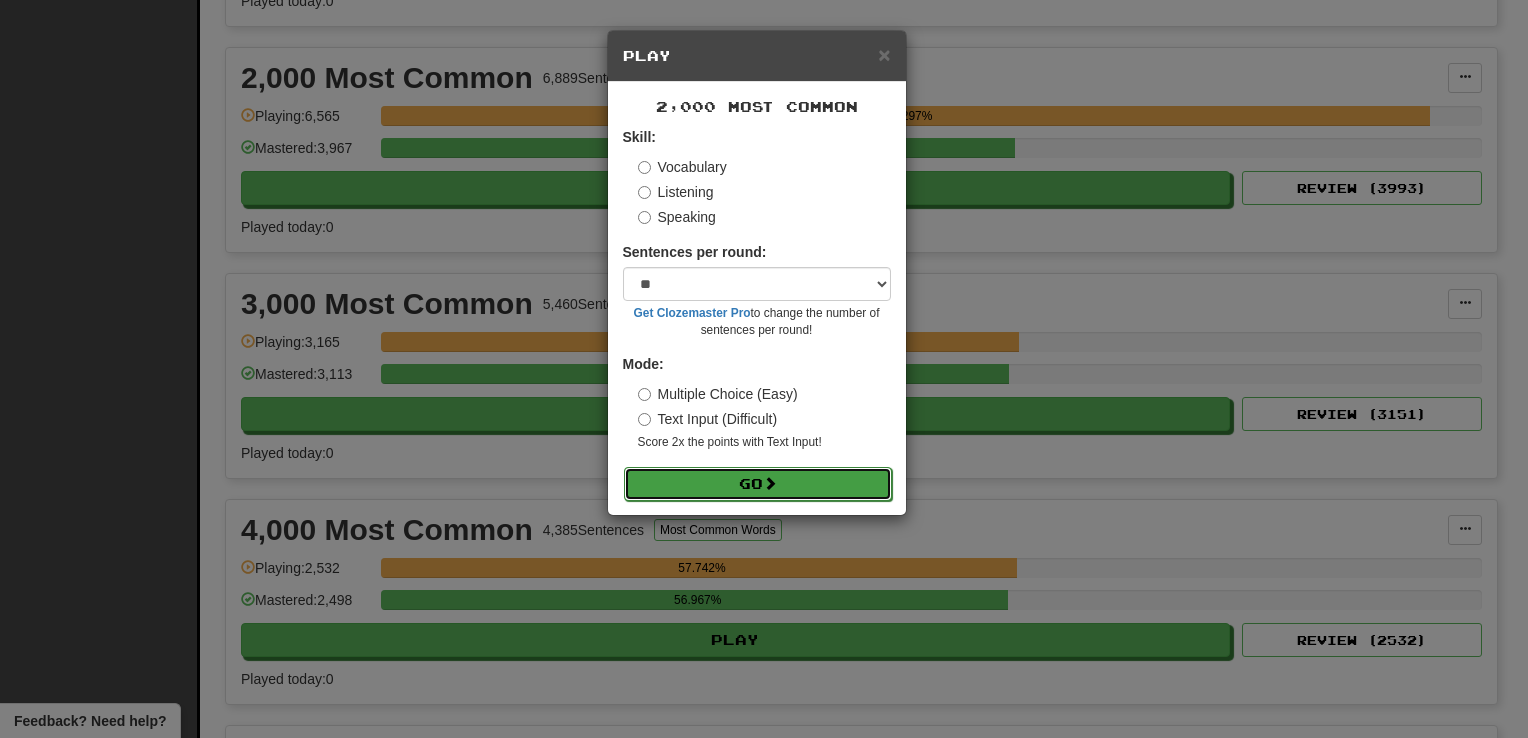 click on "Go" at bounding box center (758, 484) 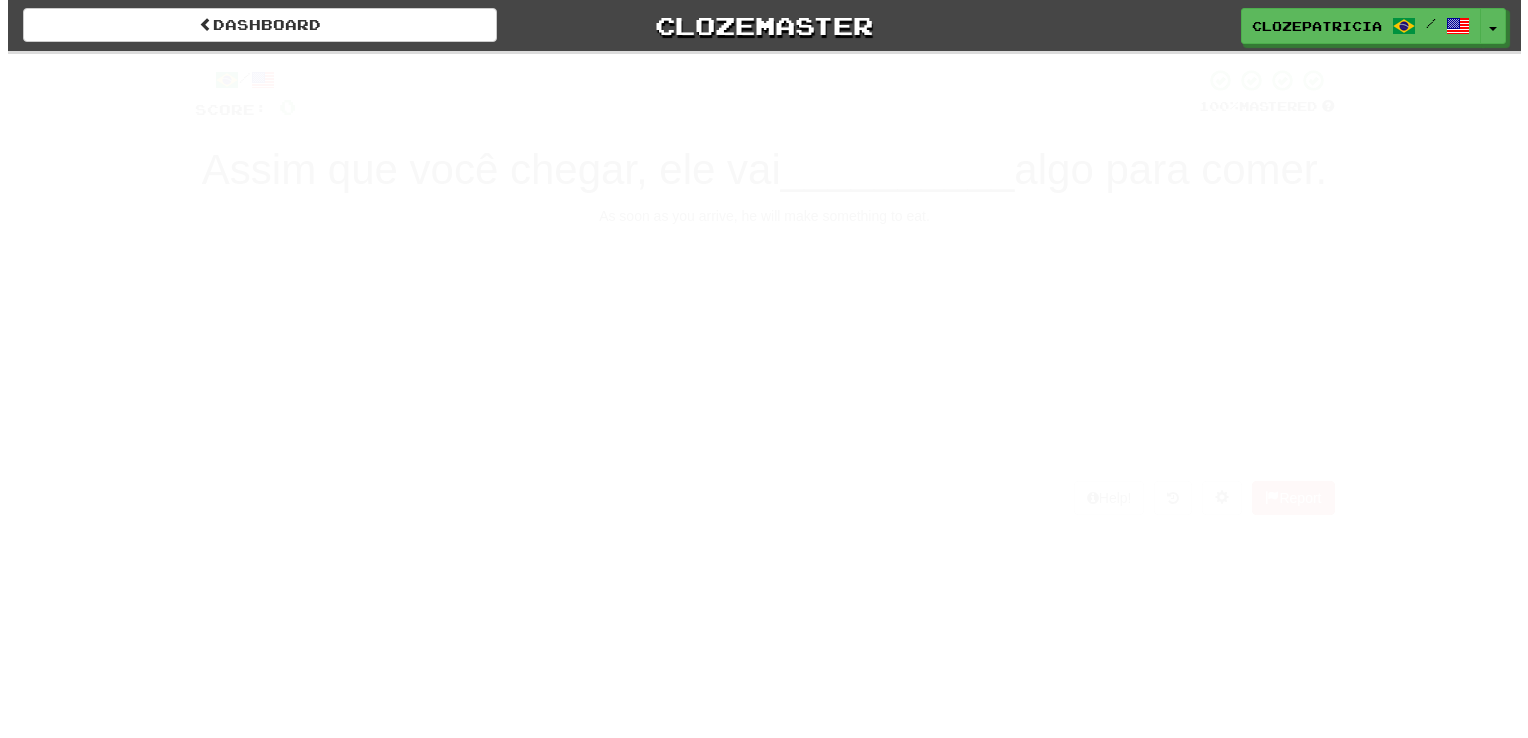 scroll, scrollTop: 0, scrollLeft: 0, axis: both 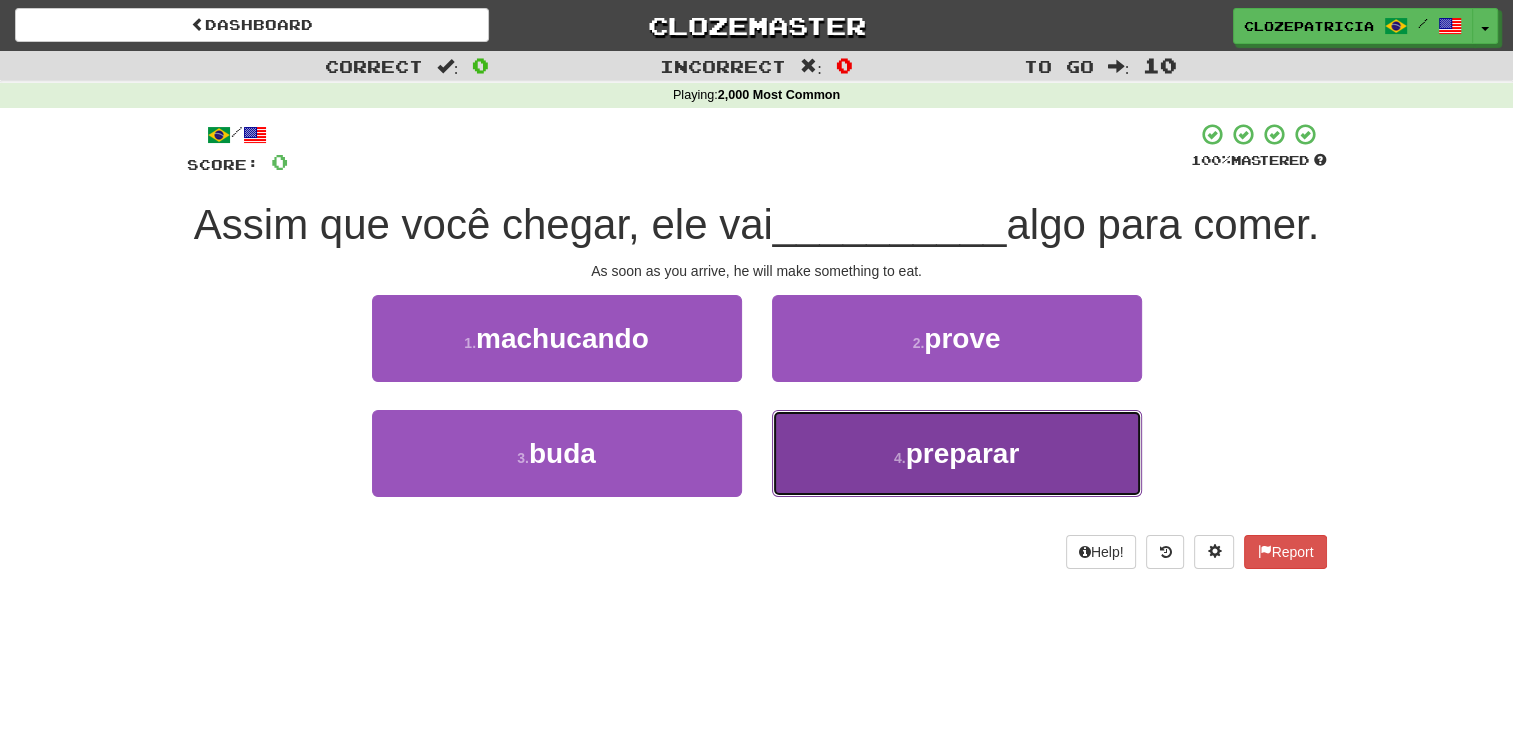 click on "preparar" at bounding box center [963, 453] 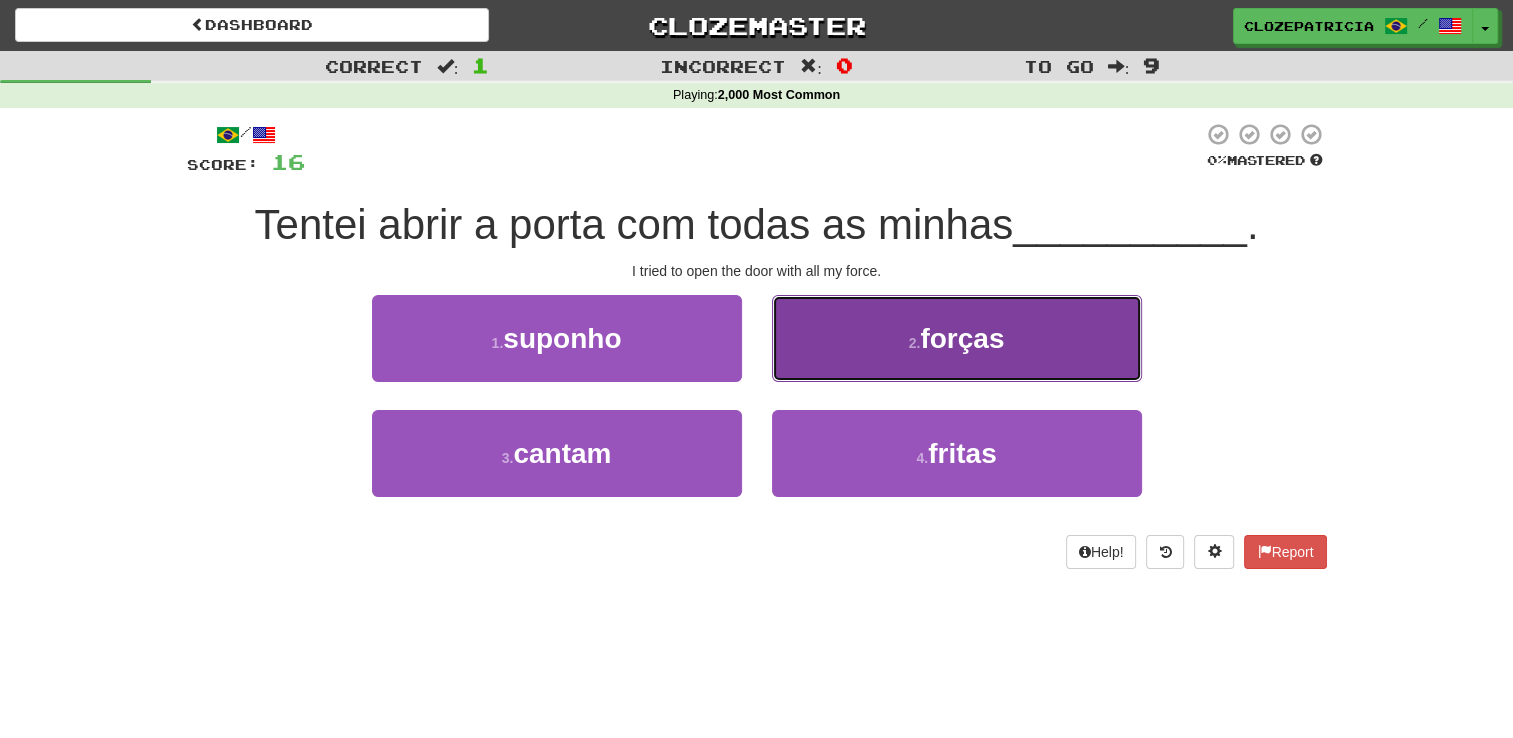 click on "forças" at bounding box center [962, 338] 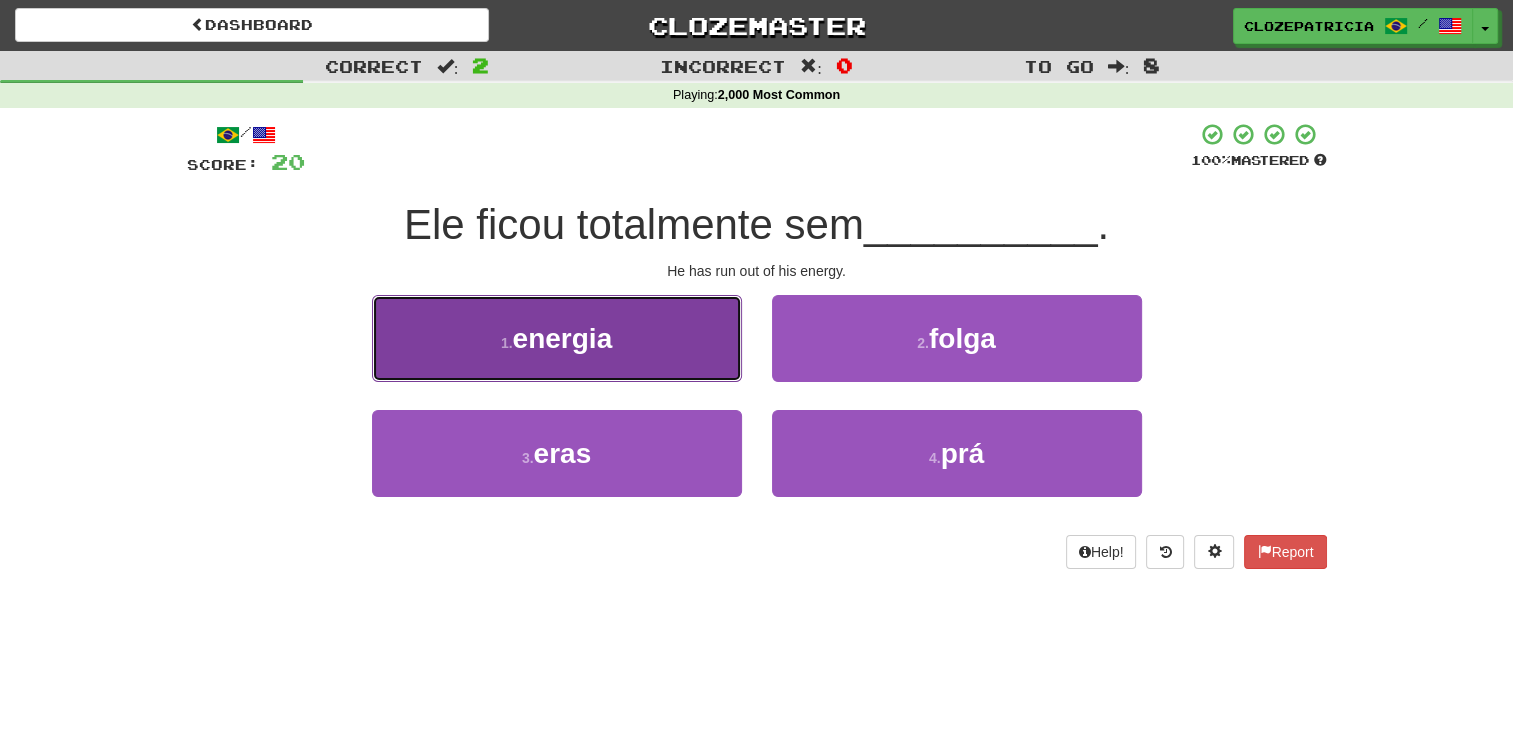 click on "energia" at bounding box center (563, 338) 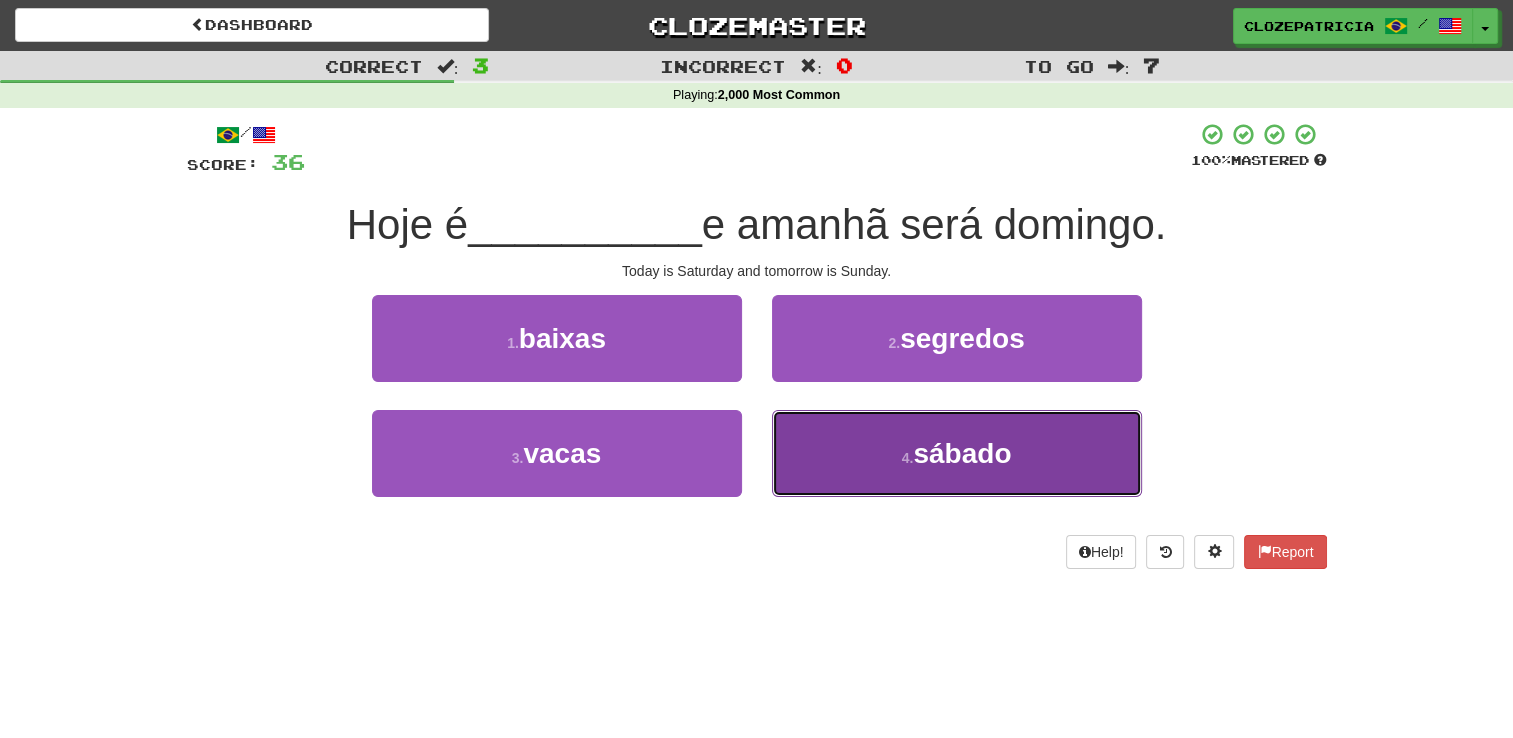 click on "4 .  sábado" at bounding box center (957, 453) 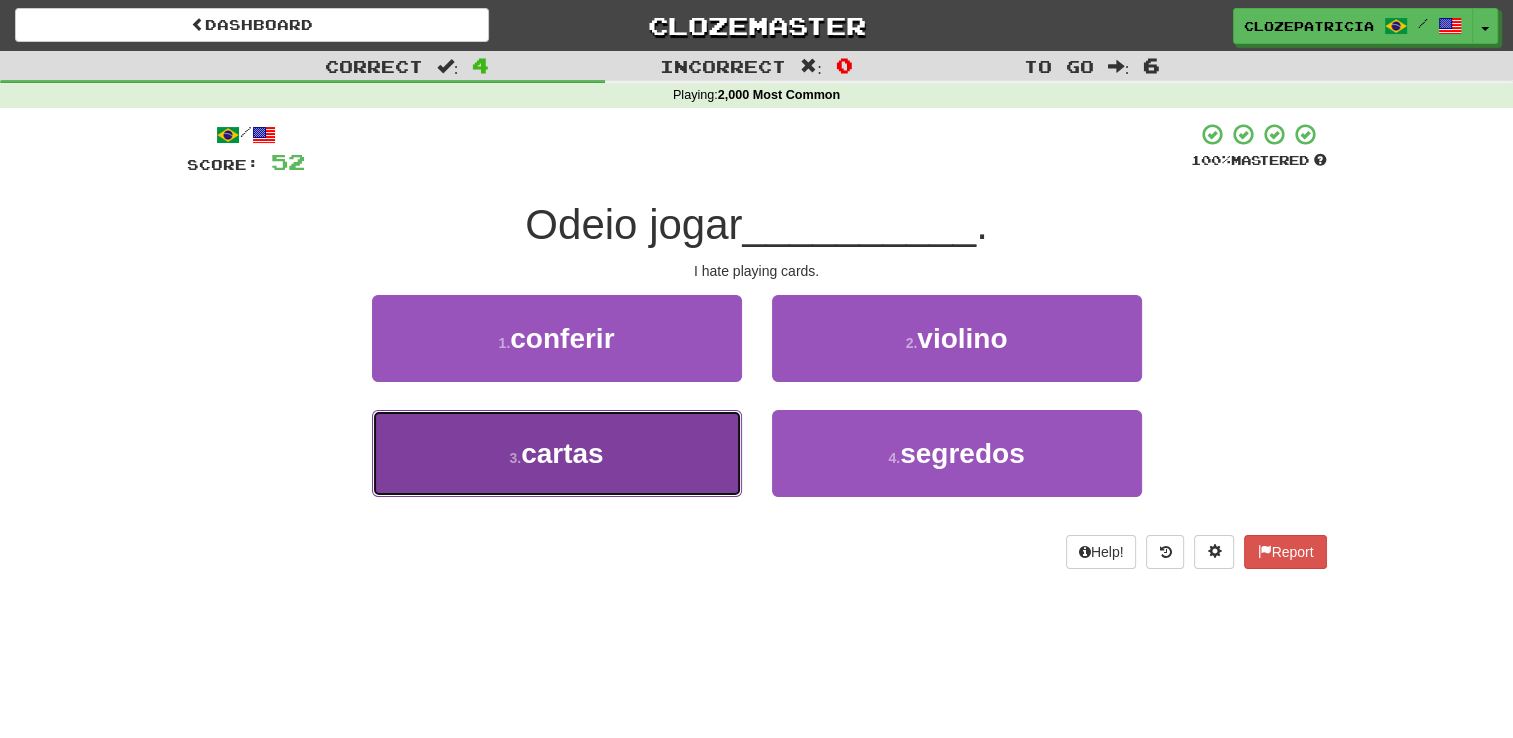 click on "3 .  cartas" at bounding box center [557, 453] 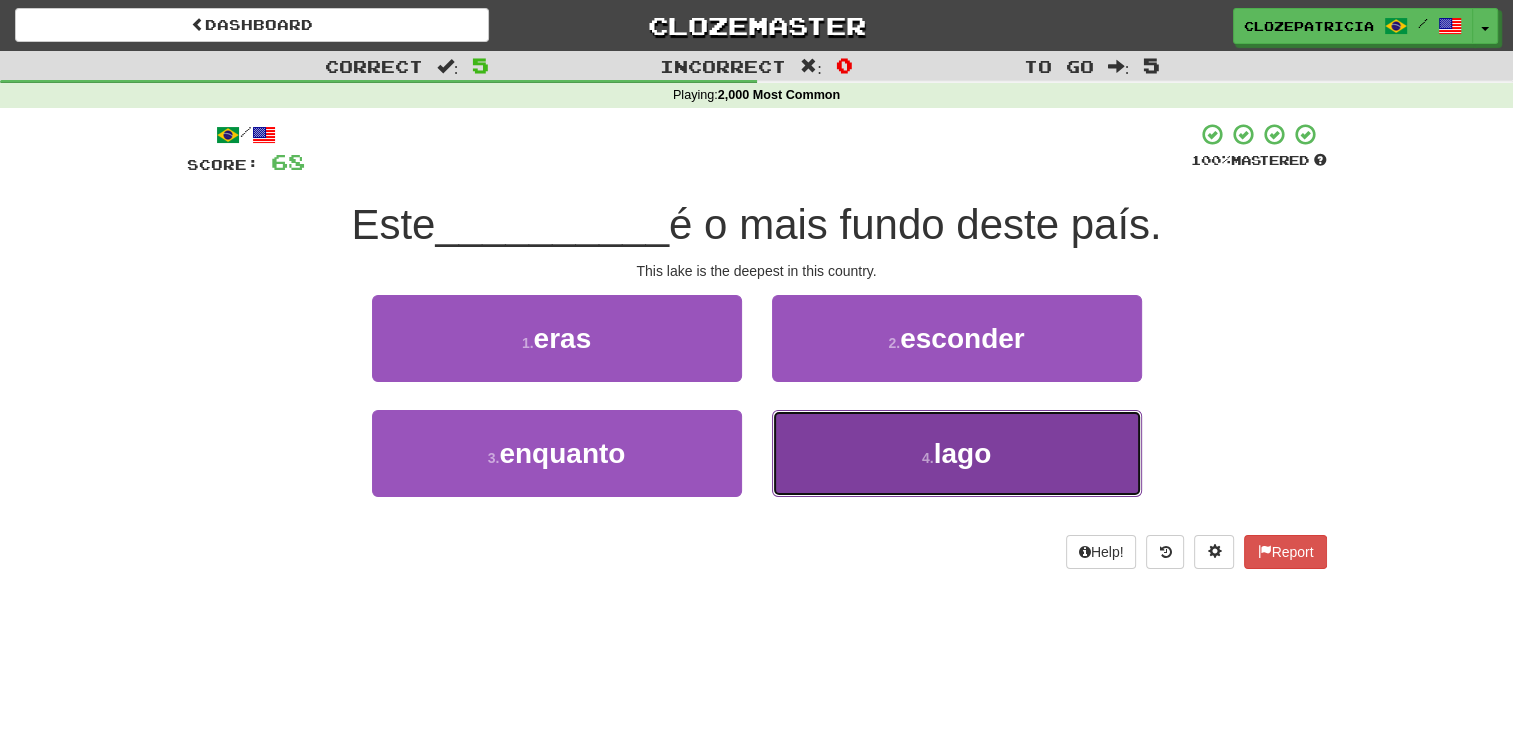 click on "4 .  lago" at bounding box center [957, 453] 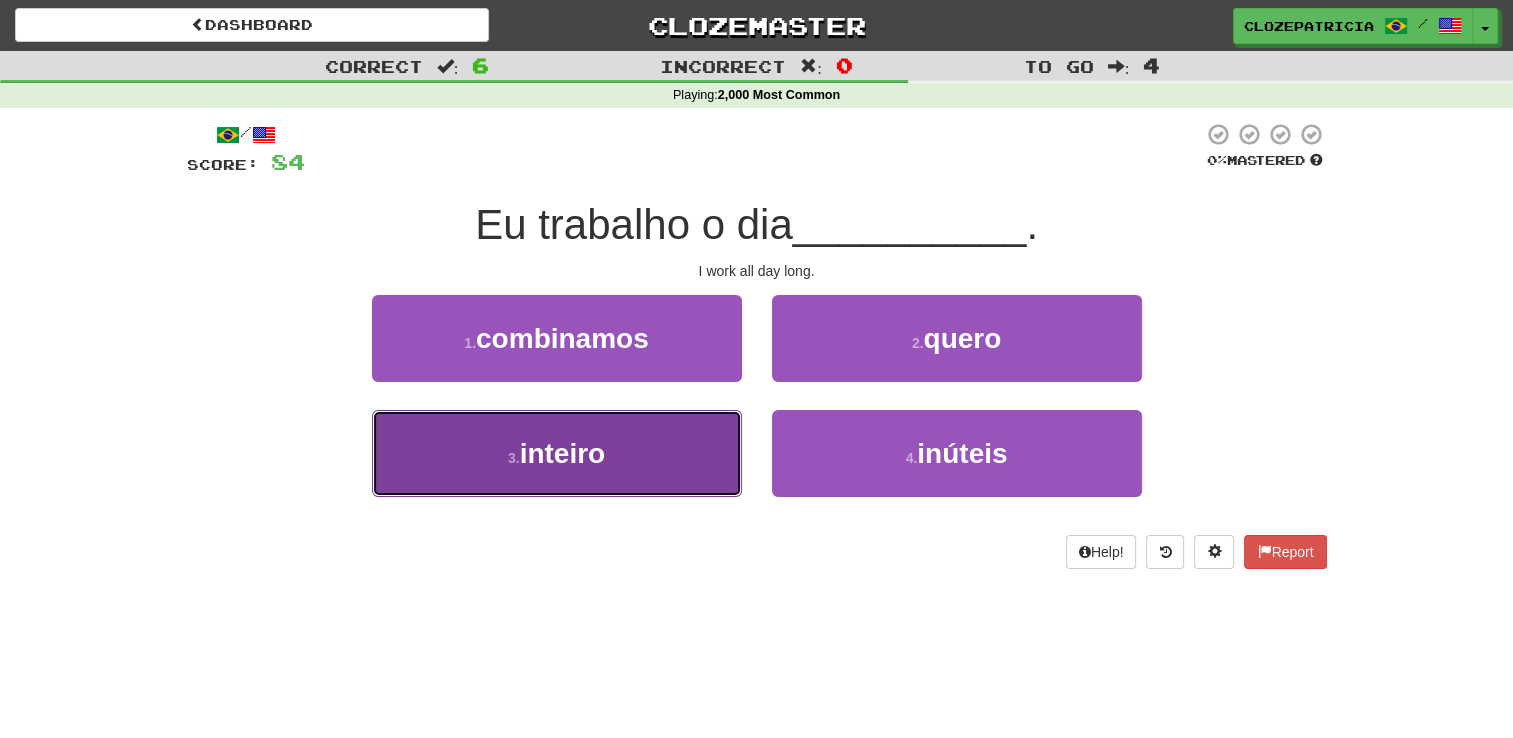 click on "3 .  inteiro" at bounding box center [557, 453] 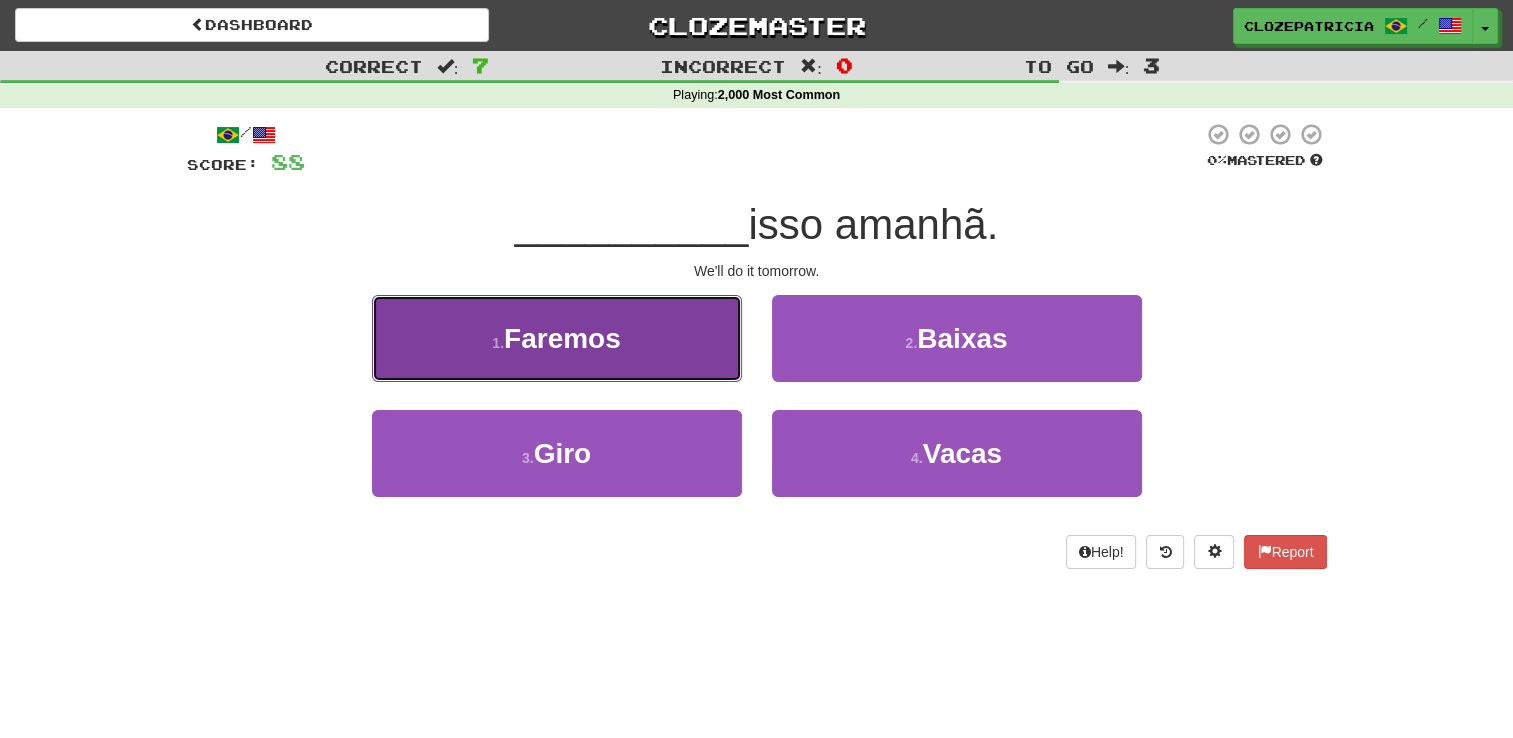 click on "1 .  Faremos" at bounding box center [557, 338] 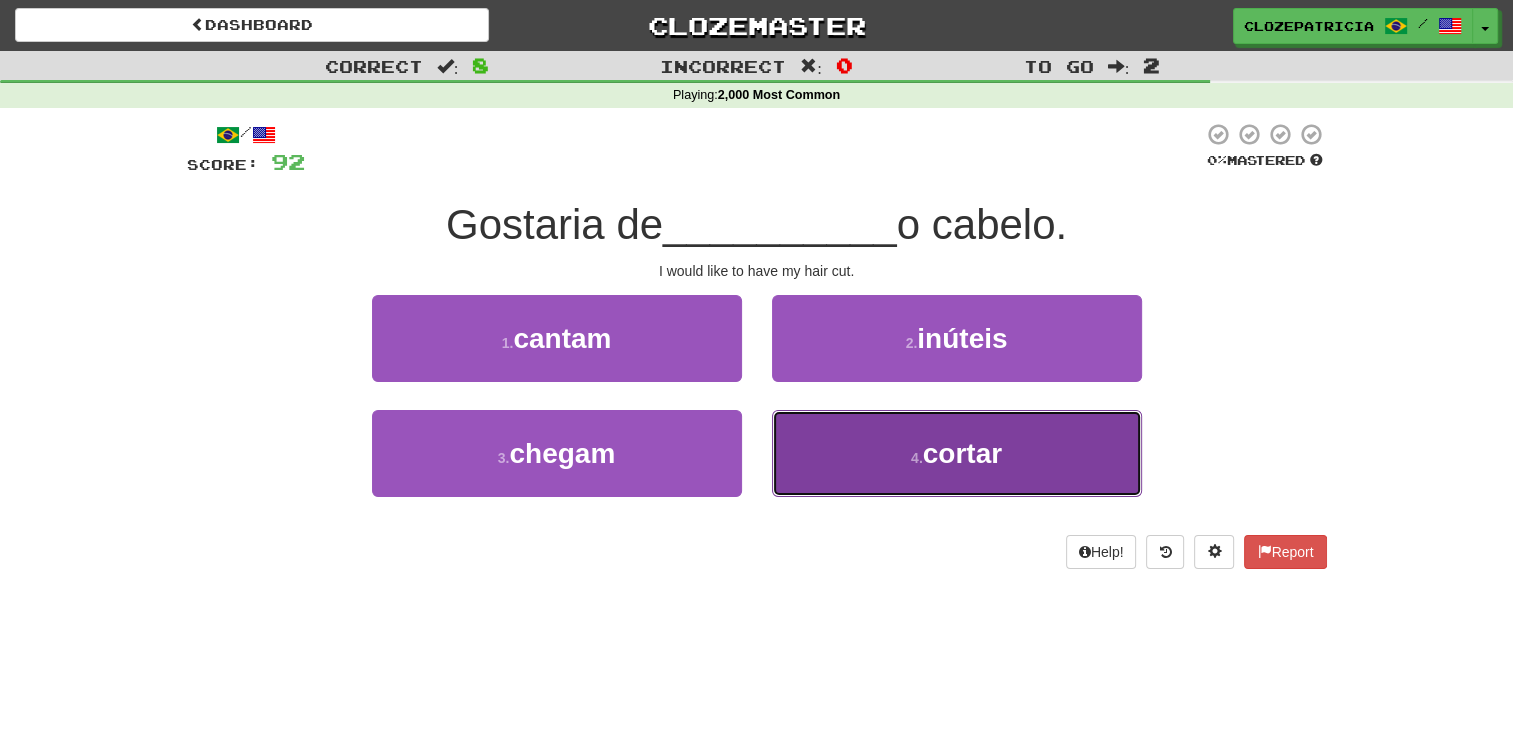 click on "4 .  cortar" at bounding box center (957, 453) 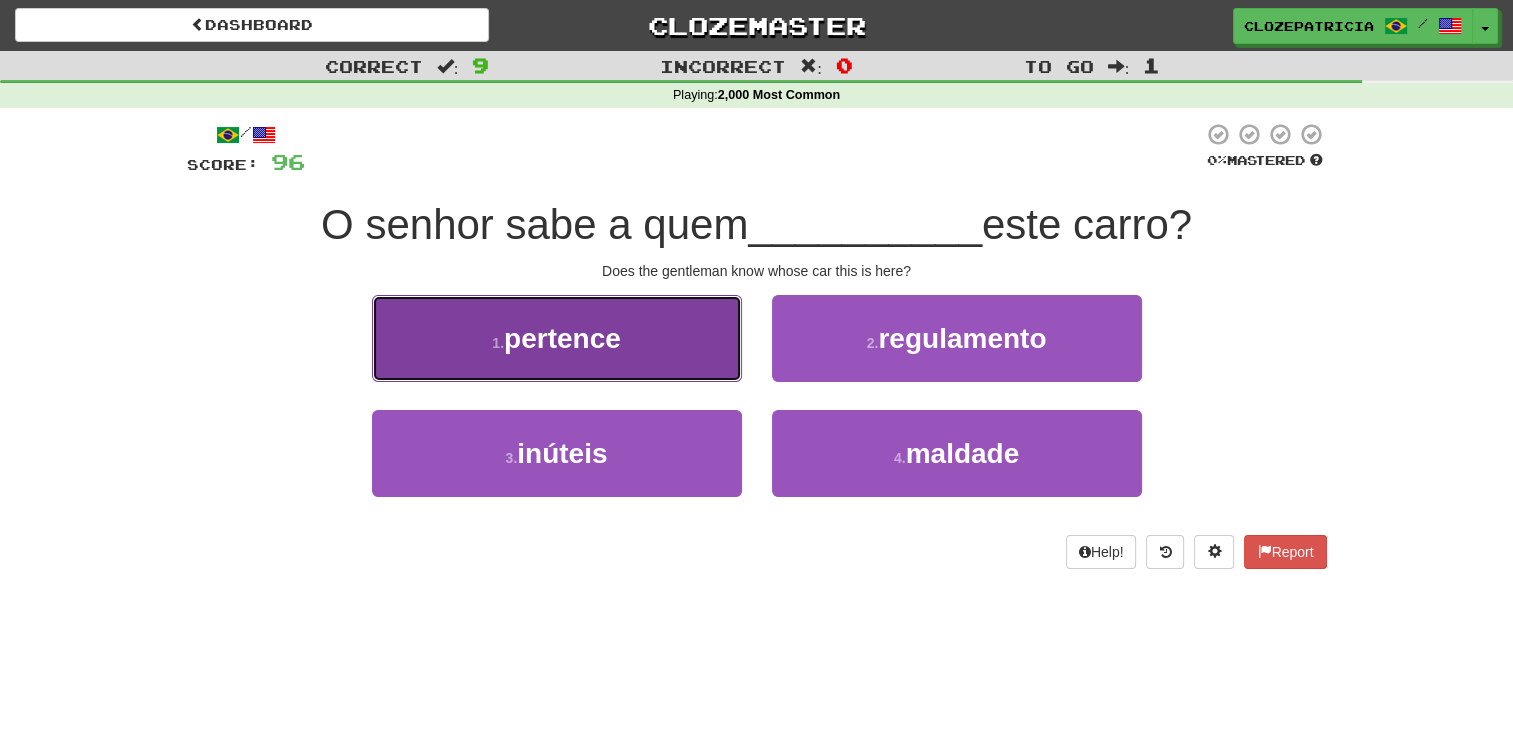click on "1 .  pertence" at bounding box center [557, 338] 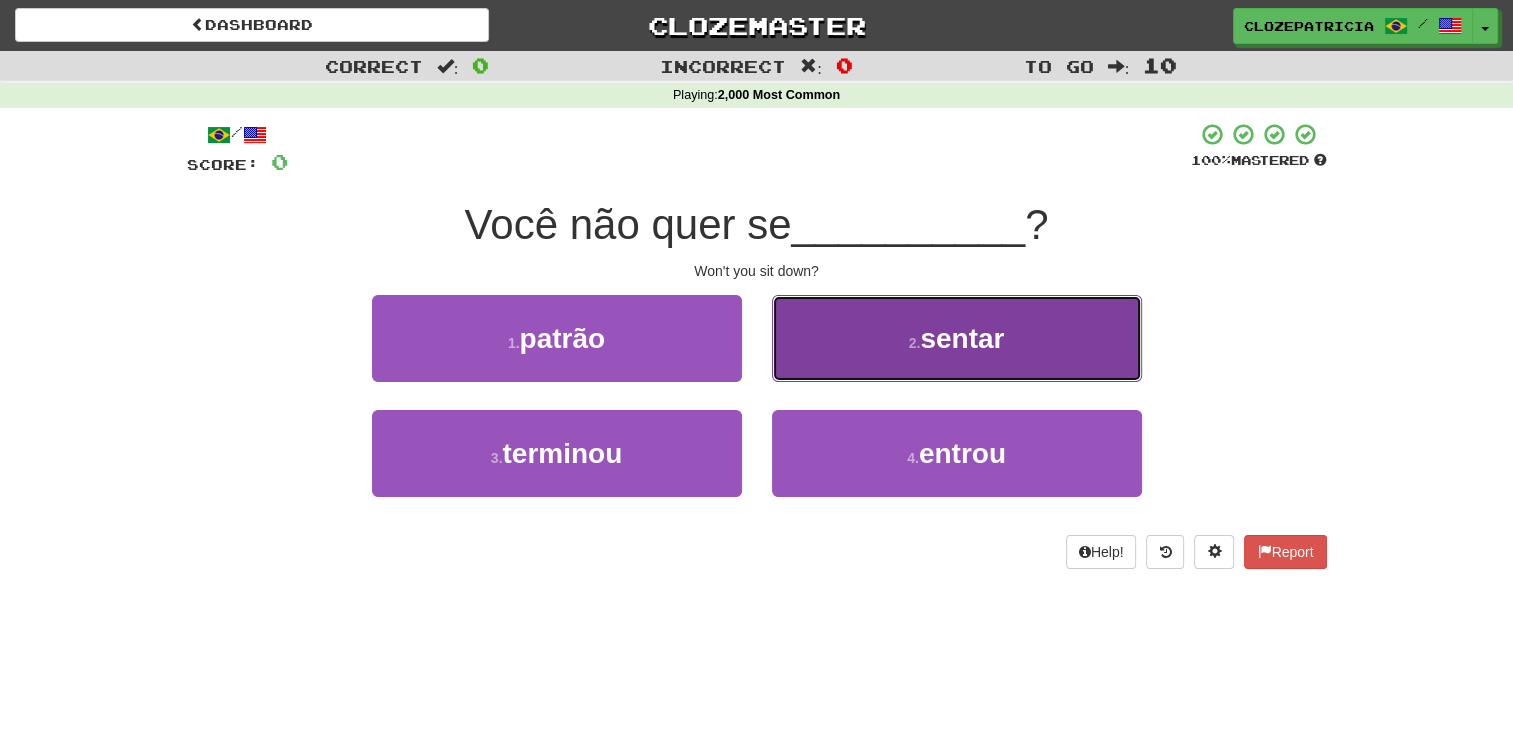 click on "sentar" at bounding box center (962, 338) 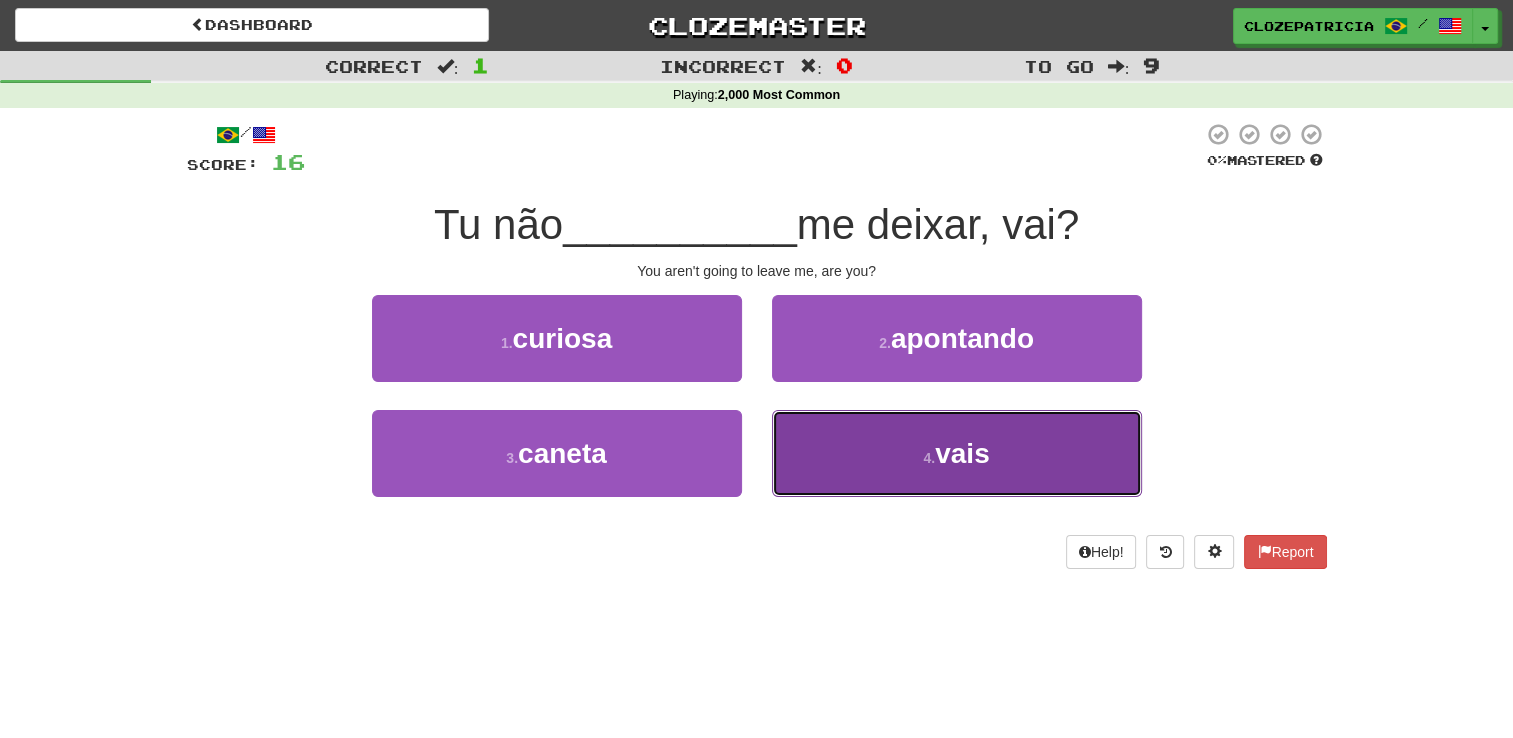 click on "4 .  vais" at bounding box center [957, 453] 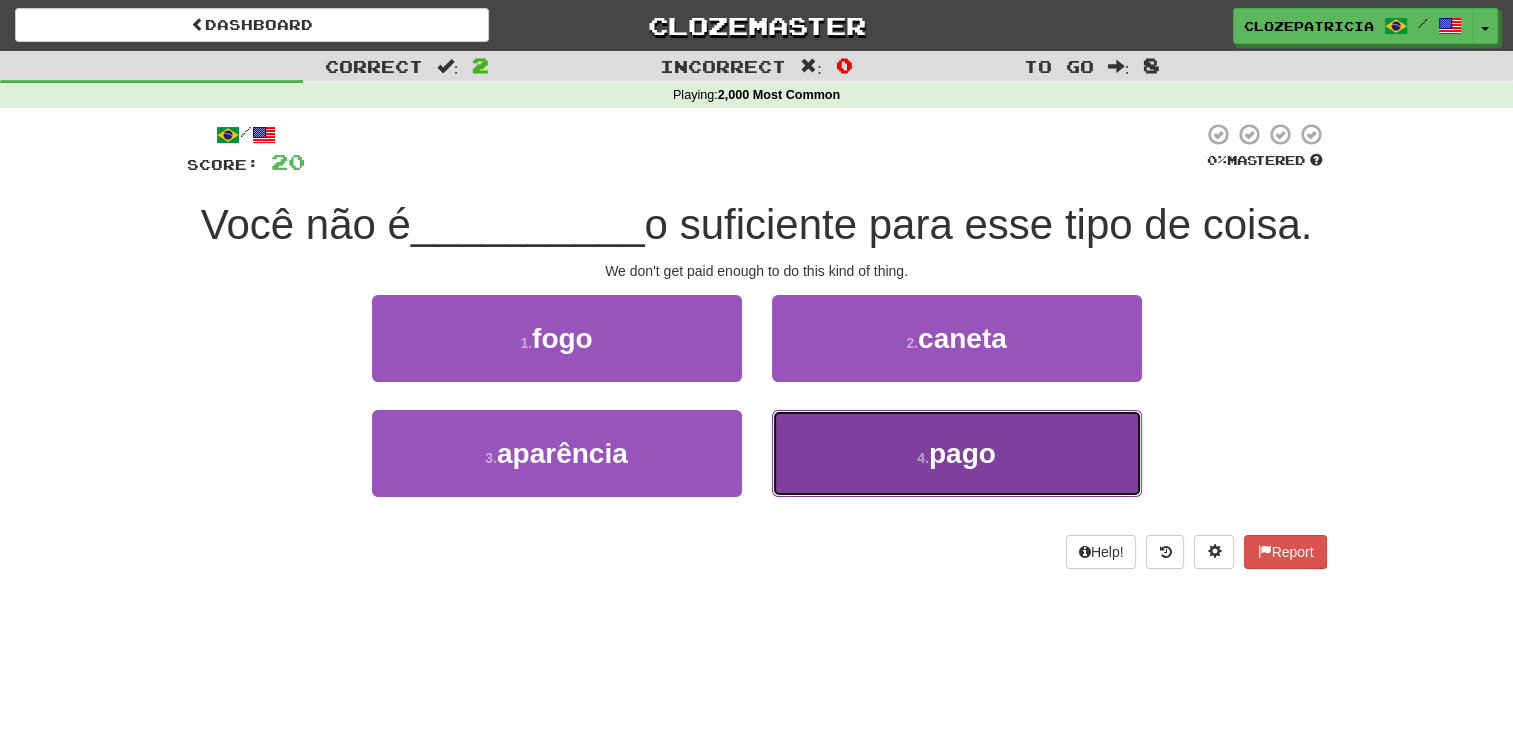 click on "4 .  pago" at bounding box center [957, 453] 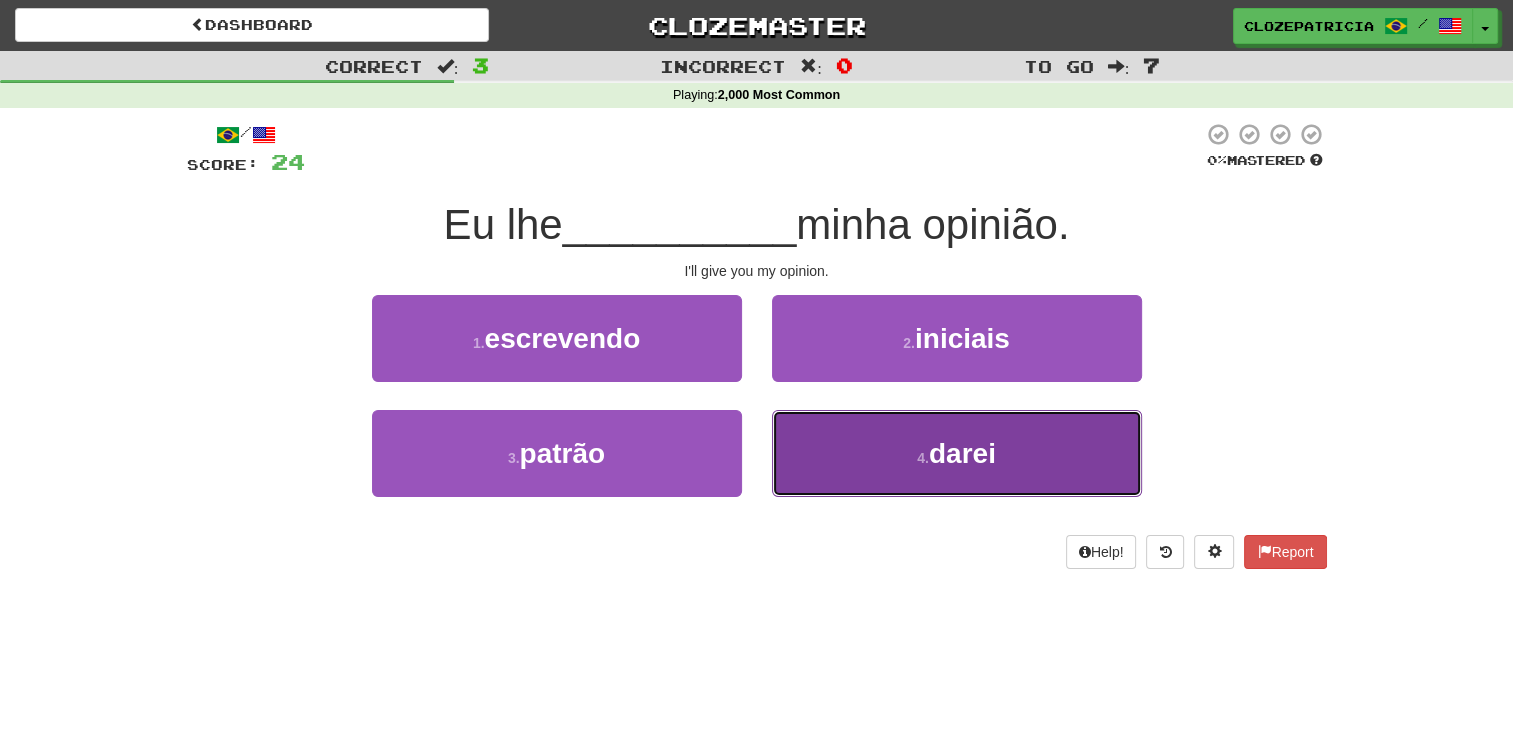 click on "4 .  darei" at bounding box center [957, 453] 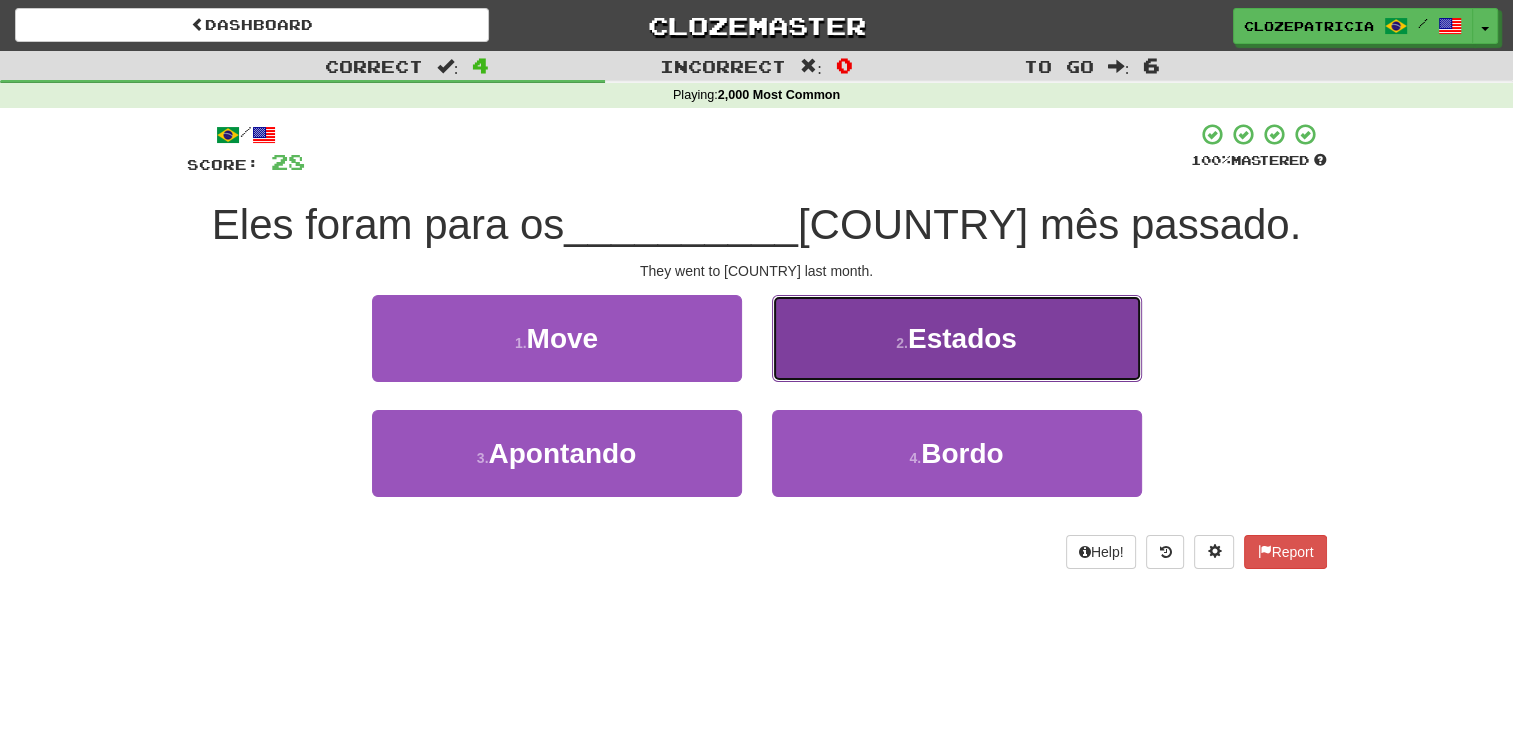 click on "2 .  Estados" at bounding box center (957, 338) 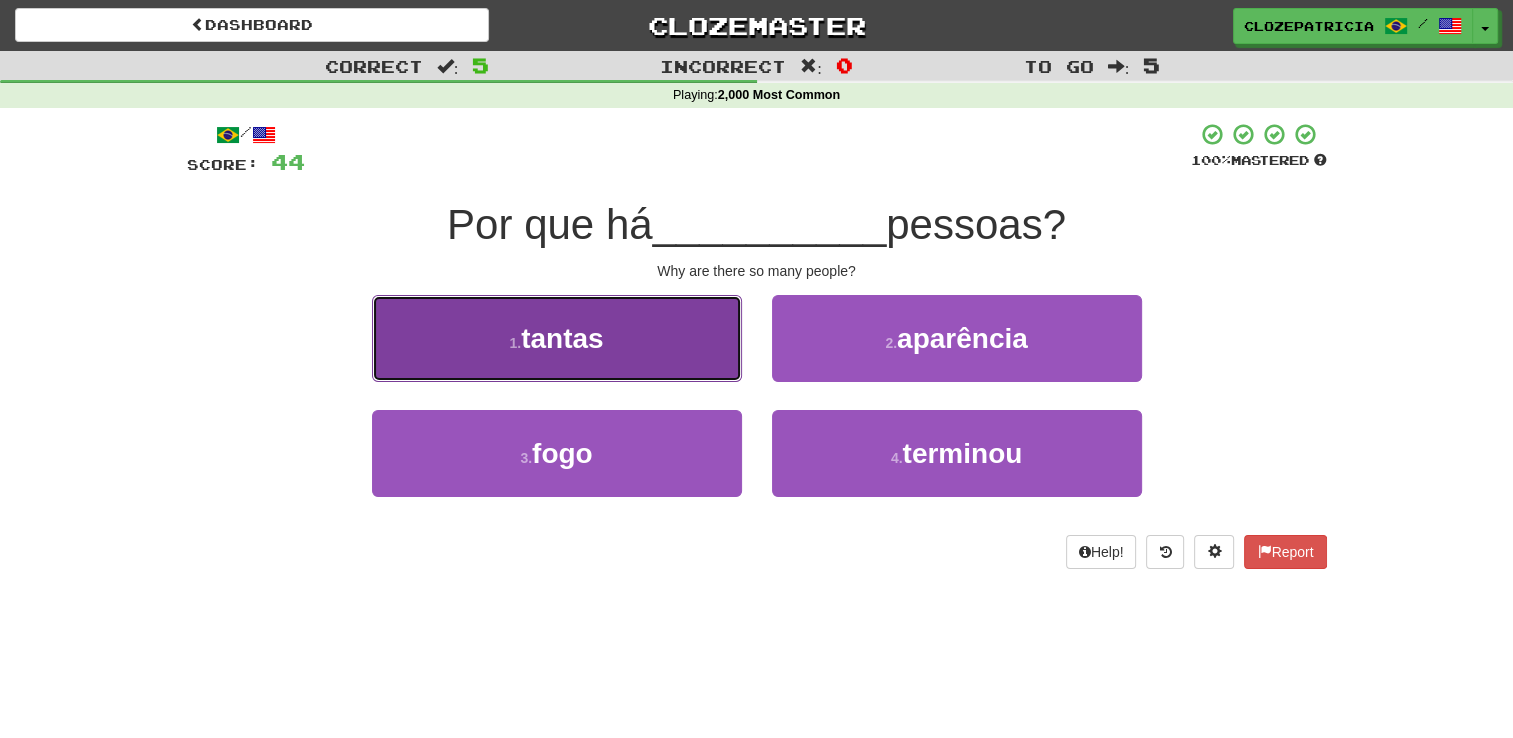 click on "1 .  tantas" at bounding box center (557, 338) 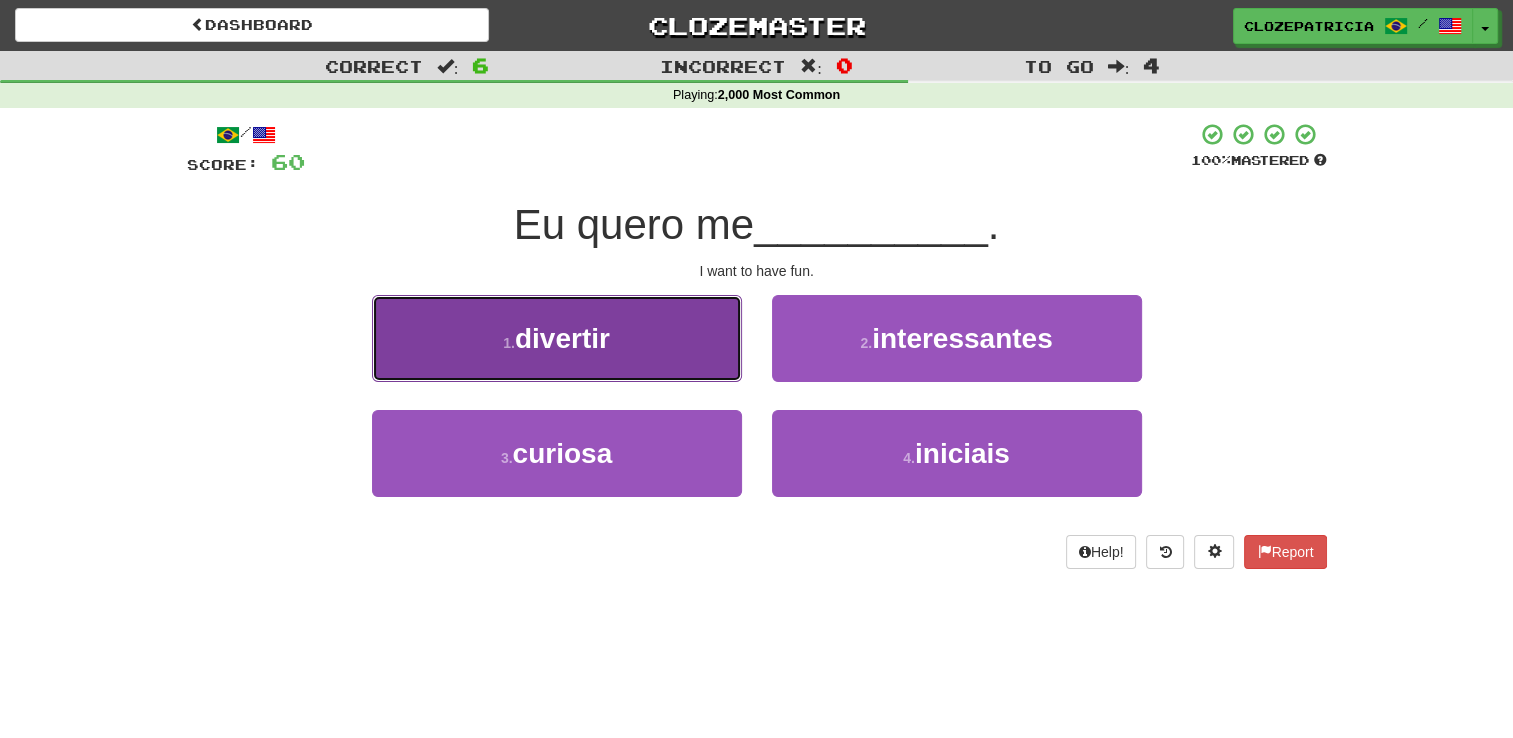 click on "1 .  divertir" at bounding box center (557, 338) 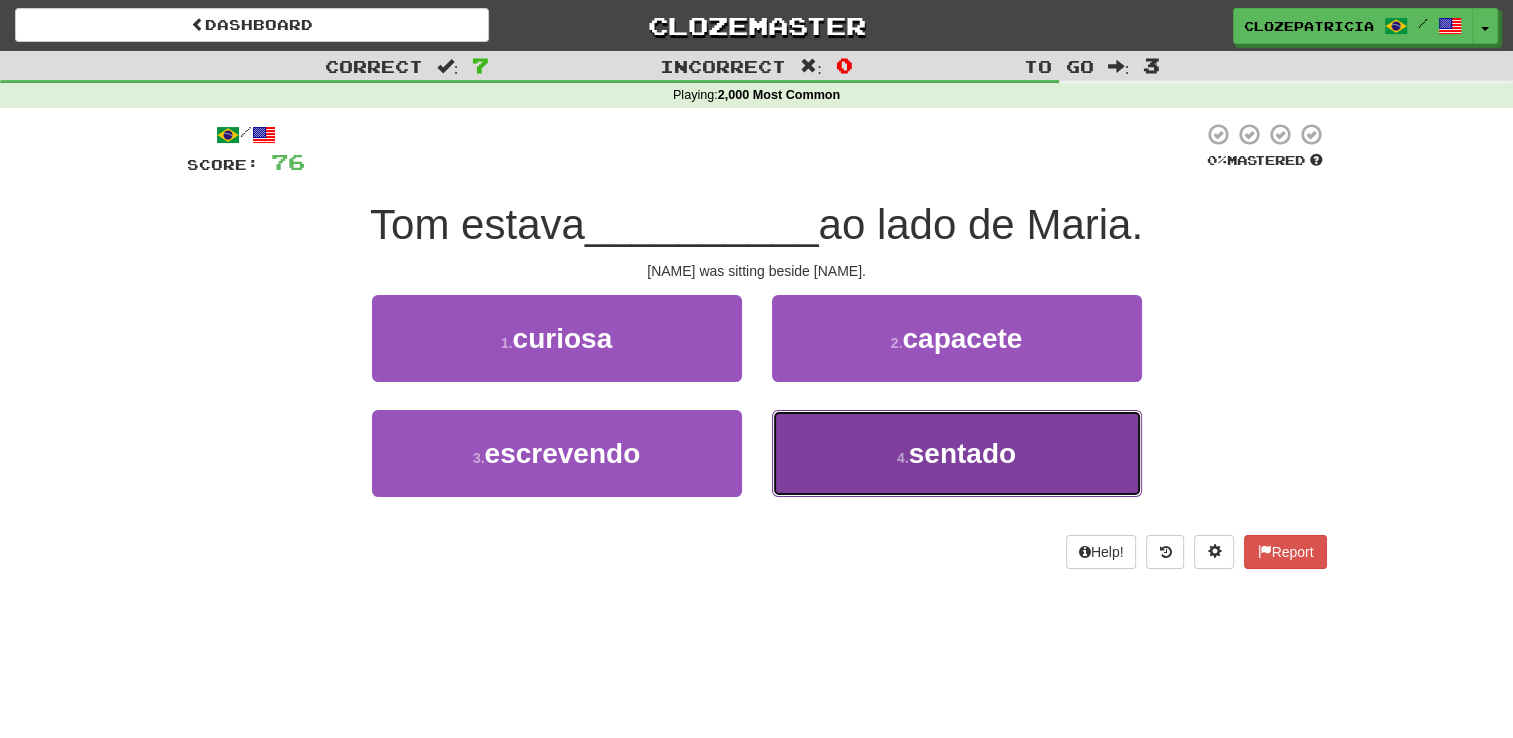 click on "4 .  sentado" at bounding box center (957, 453) 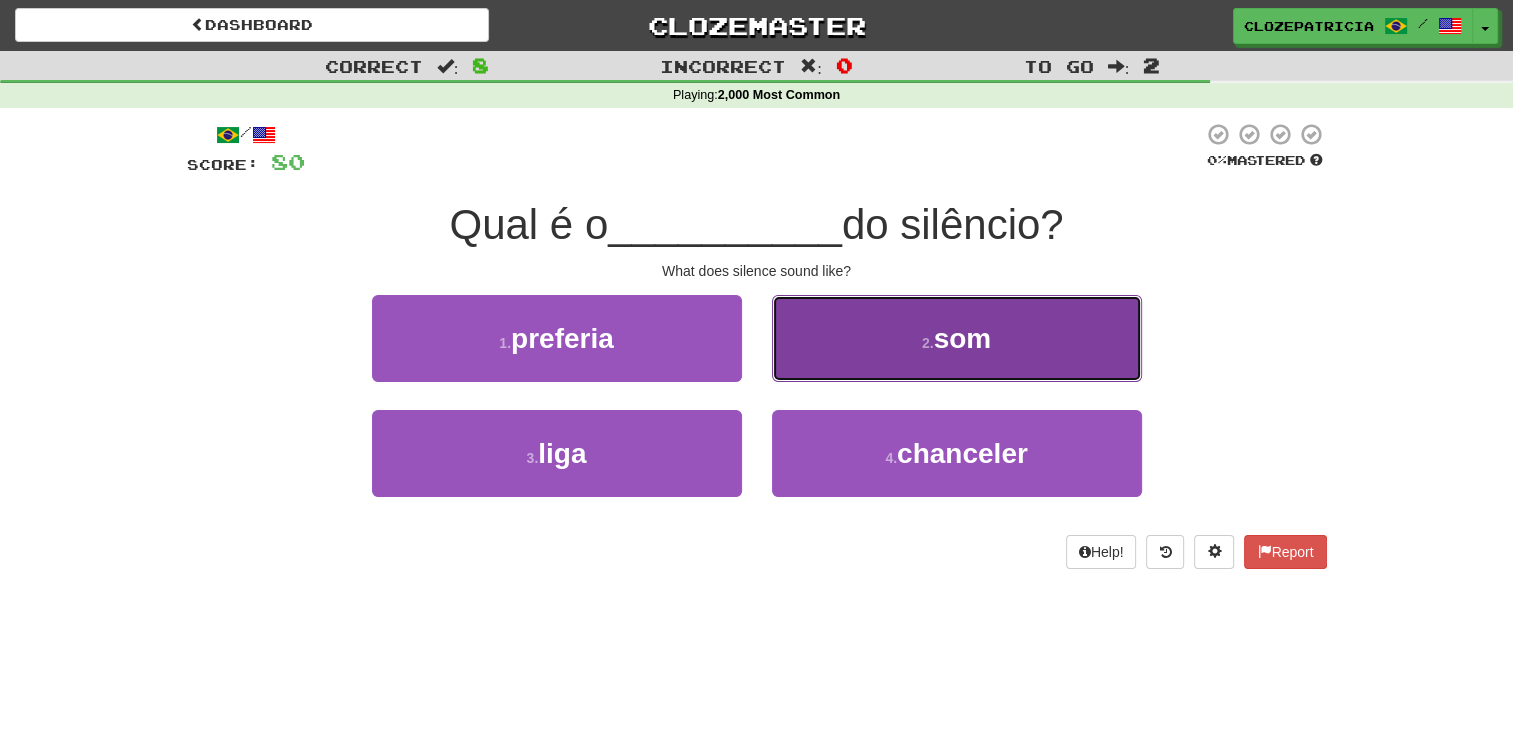 click on "2 .  som" at bounding box center (957, 338) 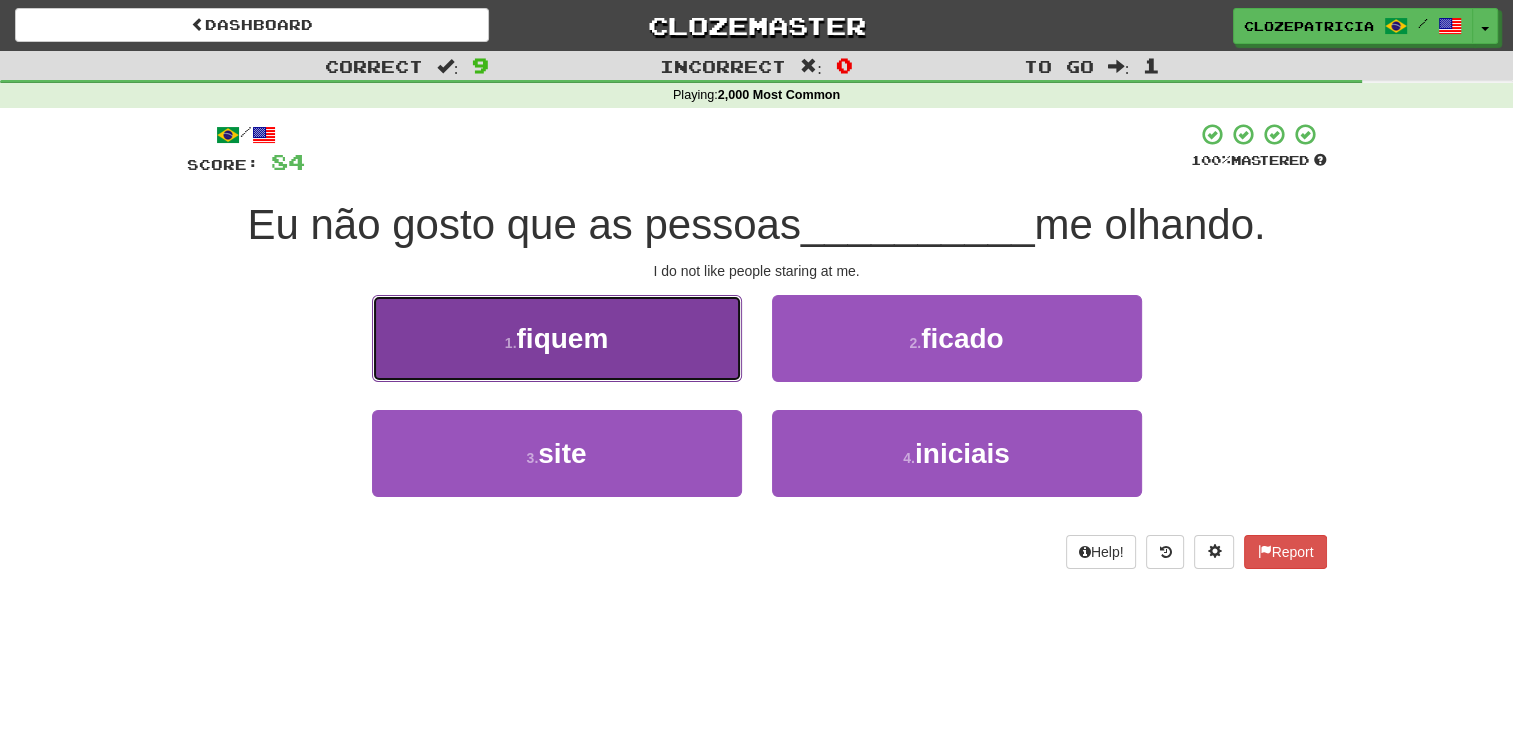 click on "1 .  fiquem" at bounding box center [557, 338] 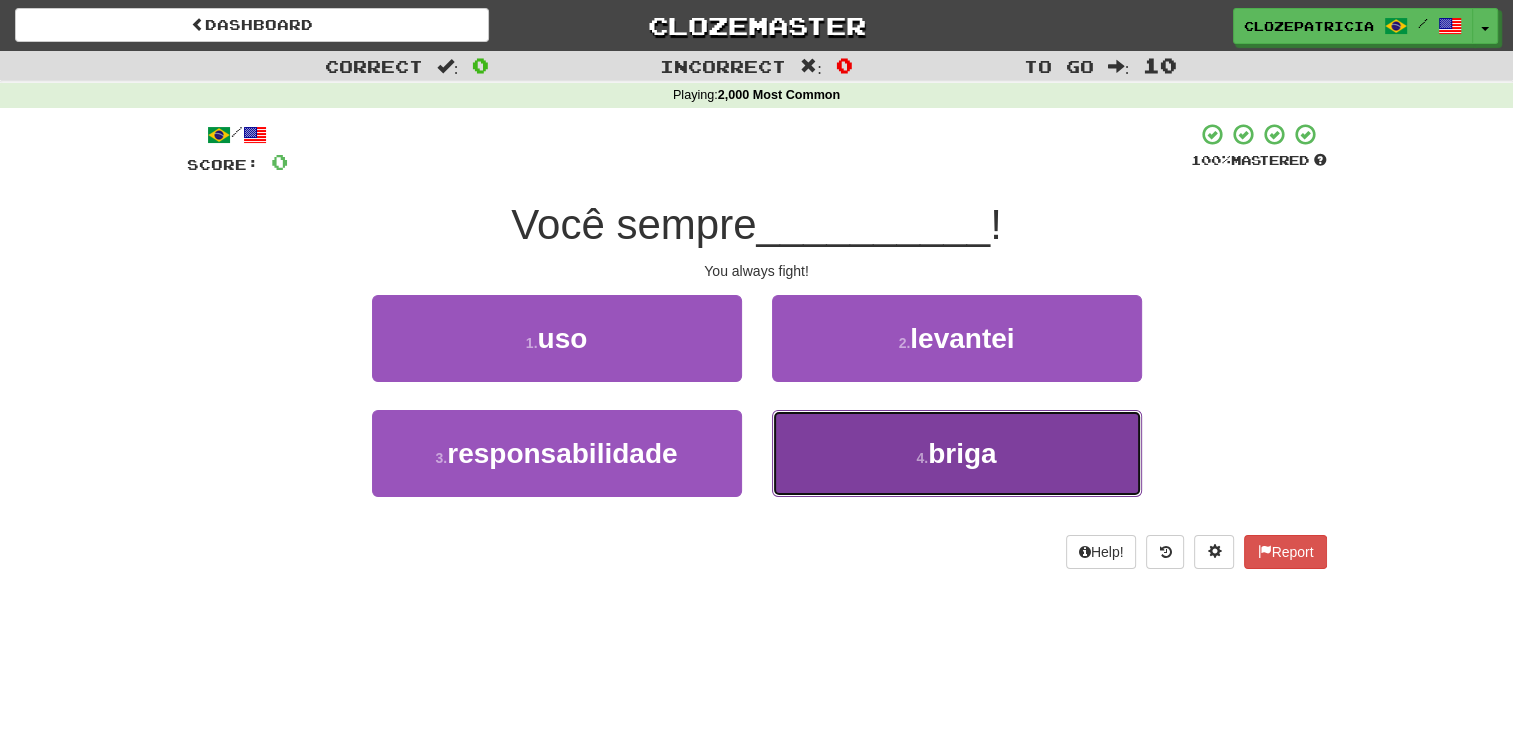 click on "4 .  briga" at bounding box center [957, 453] 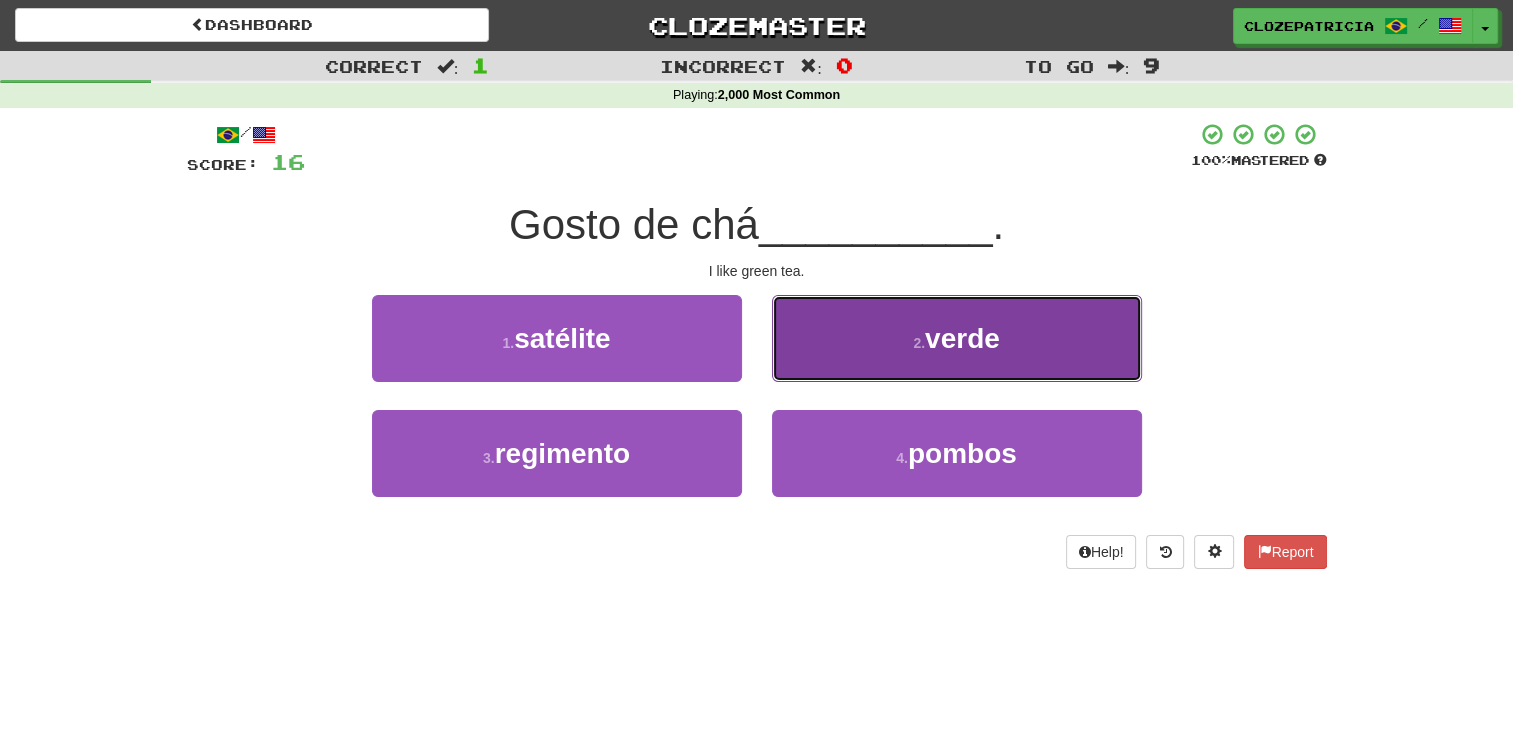 click on "2 ." at bounding box center (919, 343) 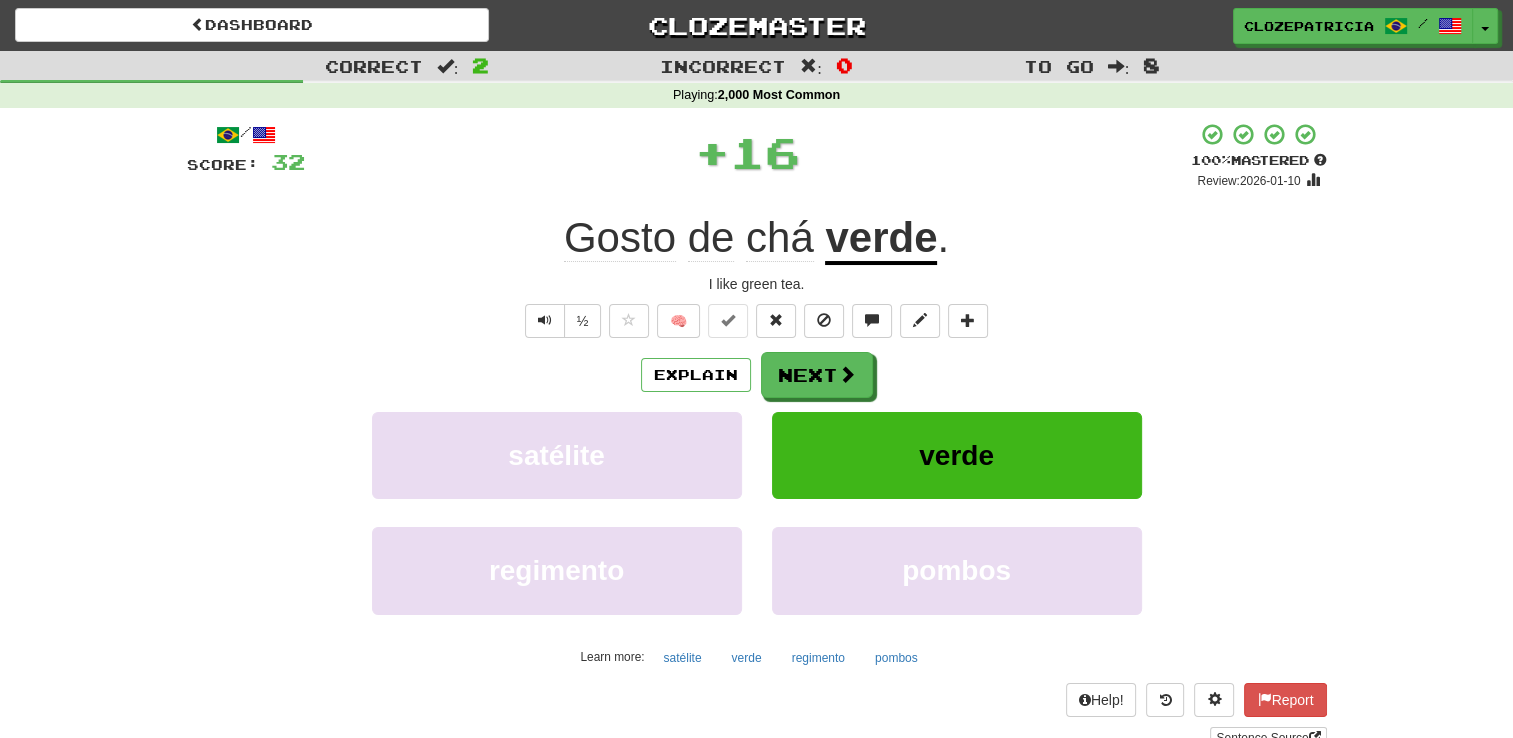 click at bounding box center [920, 321] 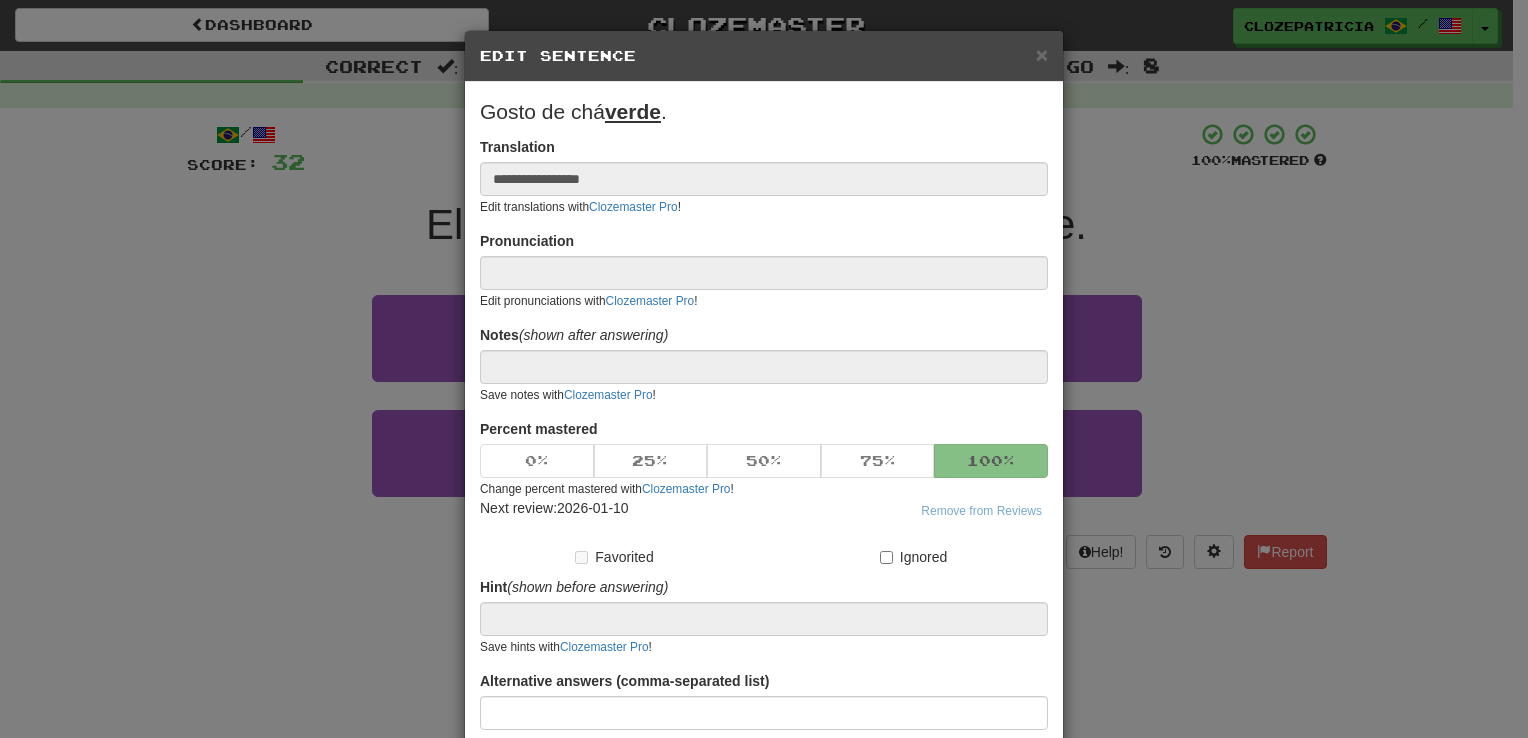 click on "**********" at bounding box center (764, 369) 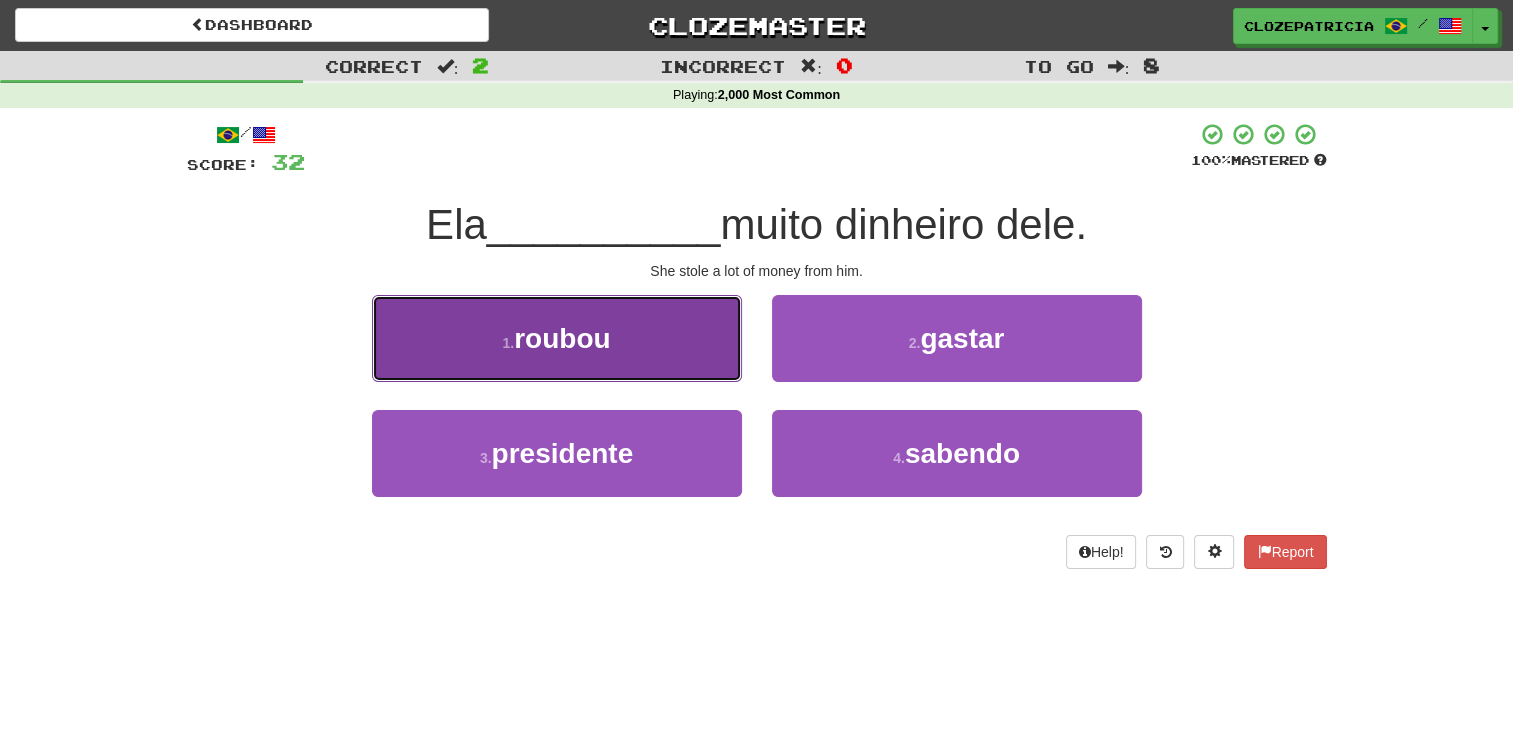 click on "1 .  roubou" at bounding box center [557, 338] 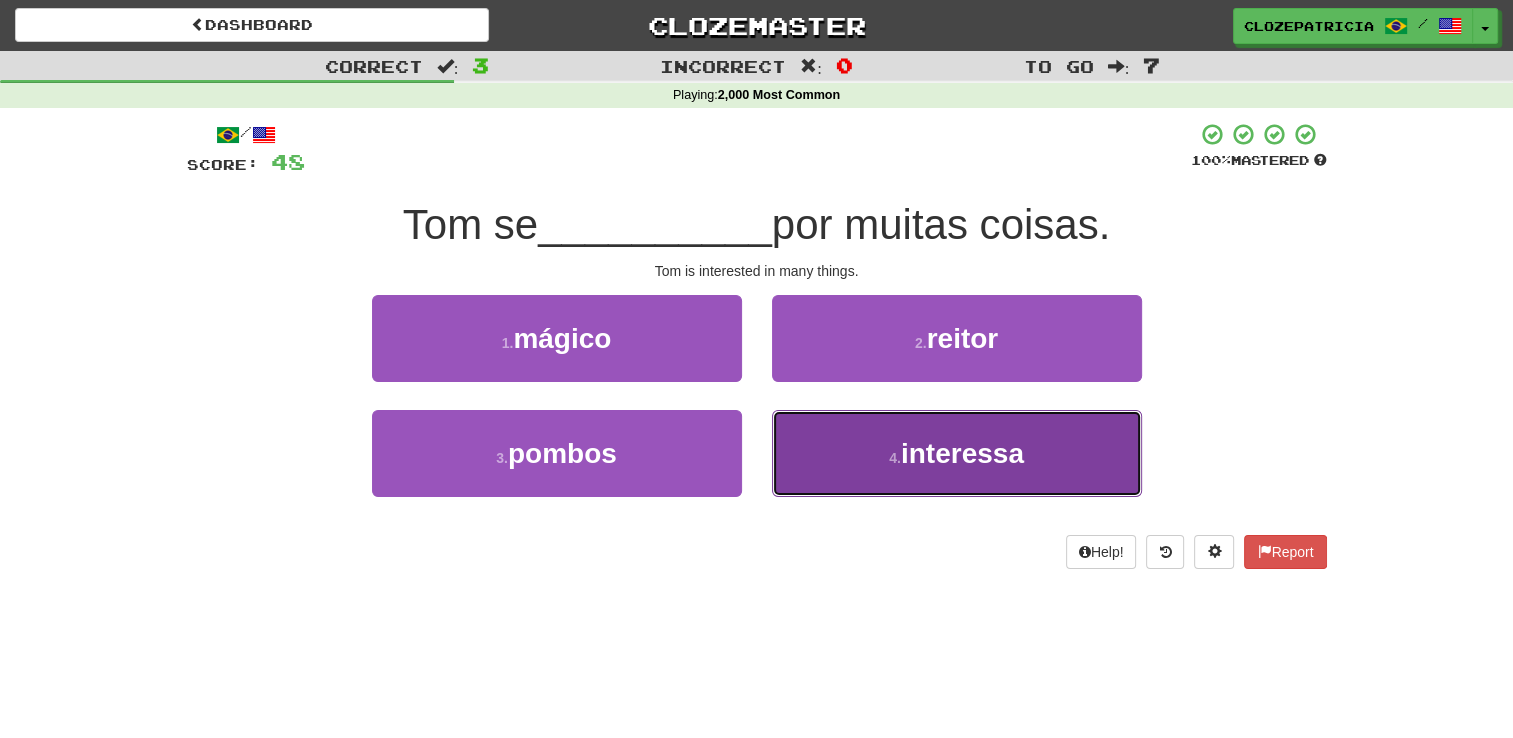 click on "4 .  interessa" at bounding box center [957, 453] 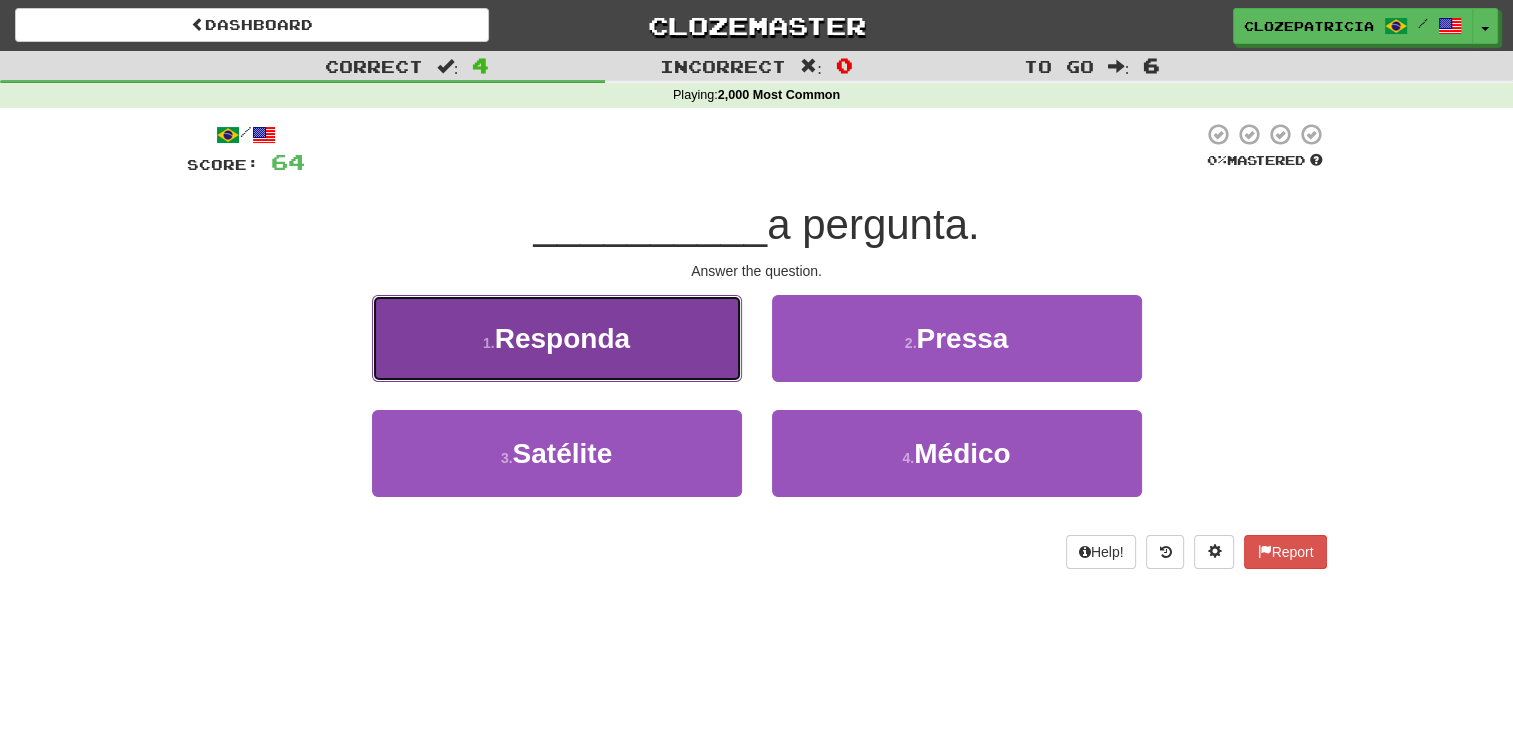 click on "Responda" at bounding box center [562, 338] 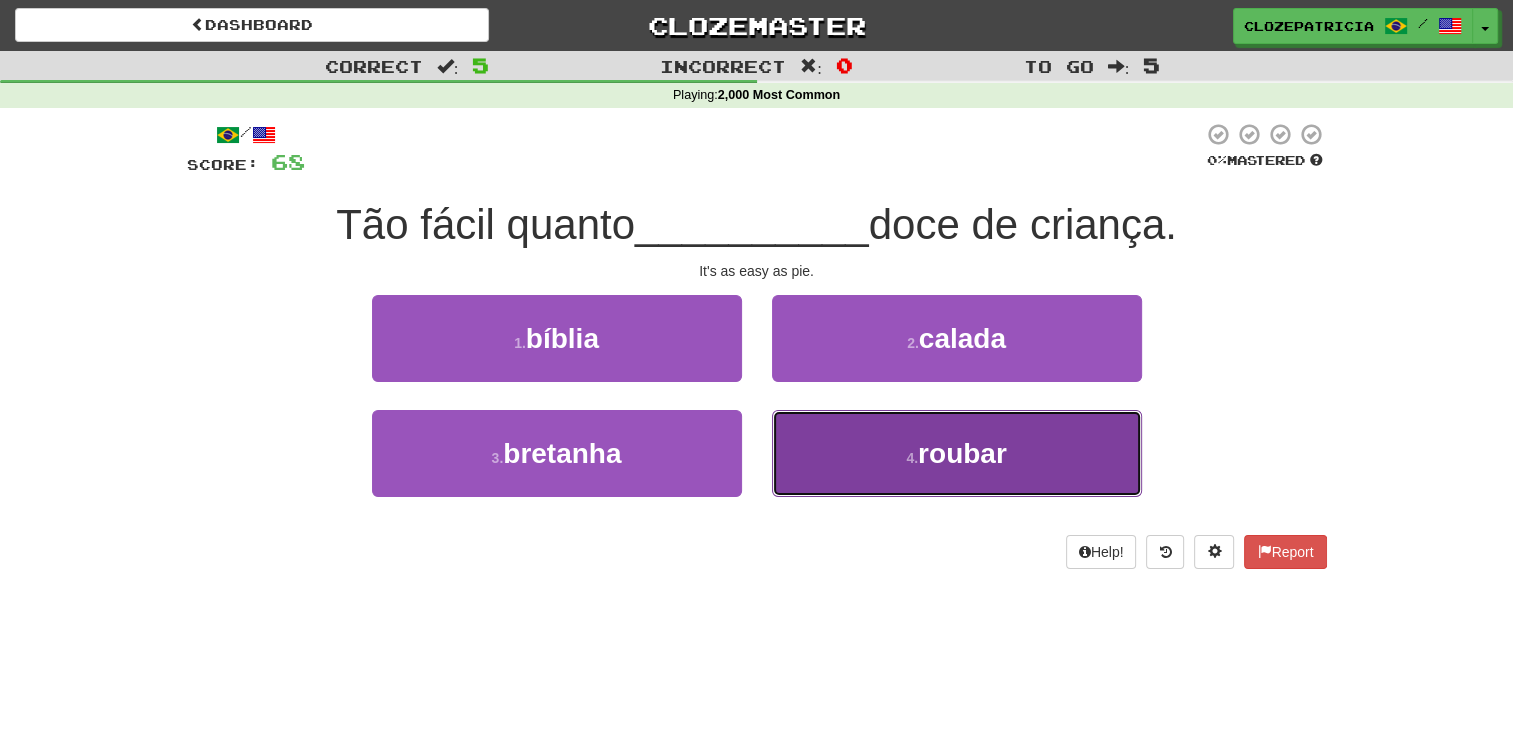 click on "4 .  roubar" at bounding box center (957, 453) 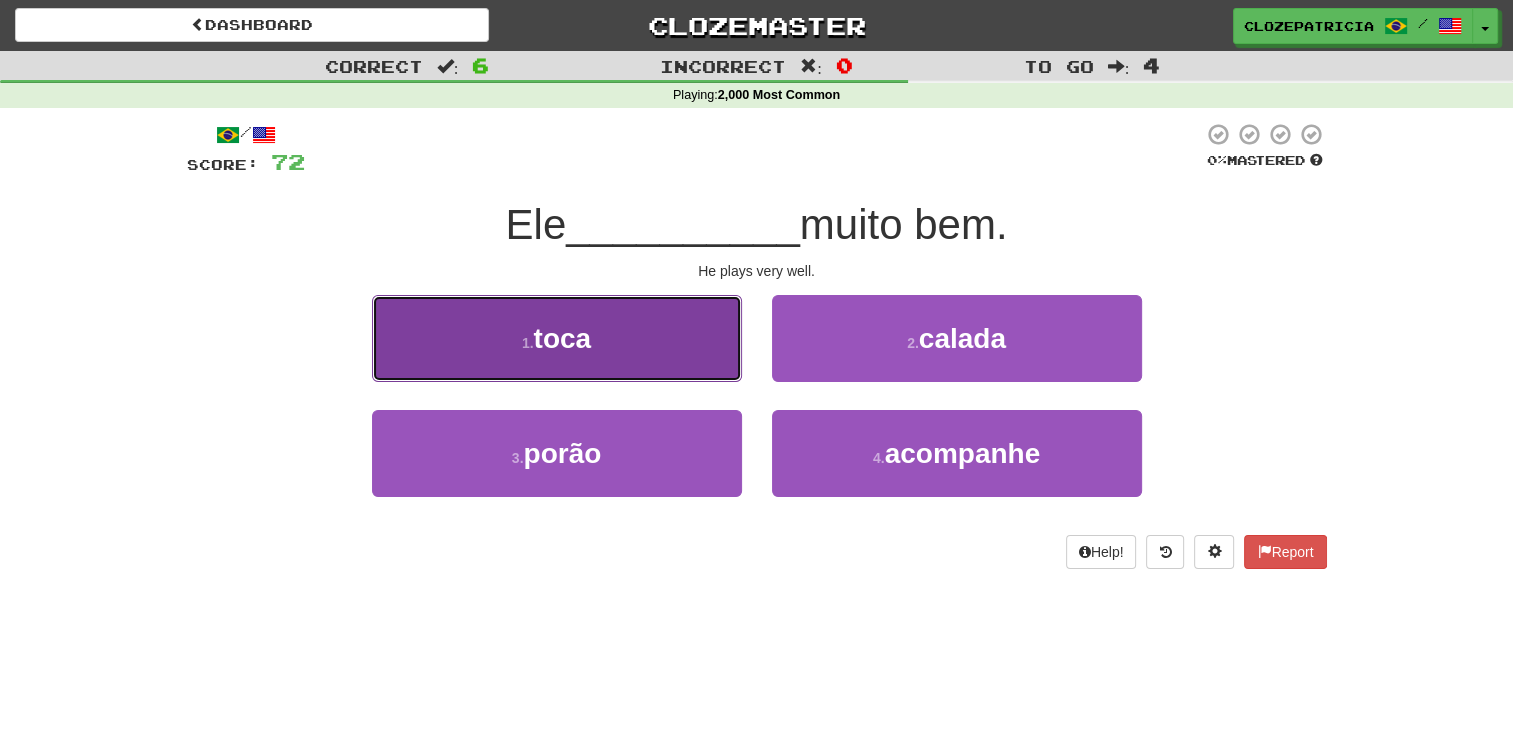 click on "1 .  toca" at bounding box center [557, 338] 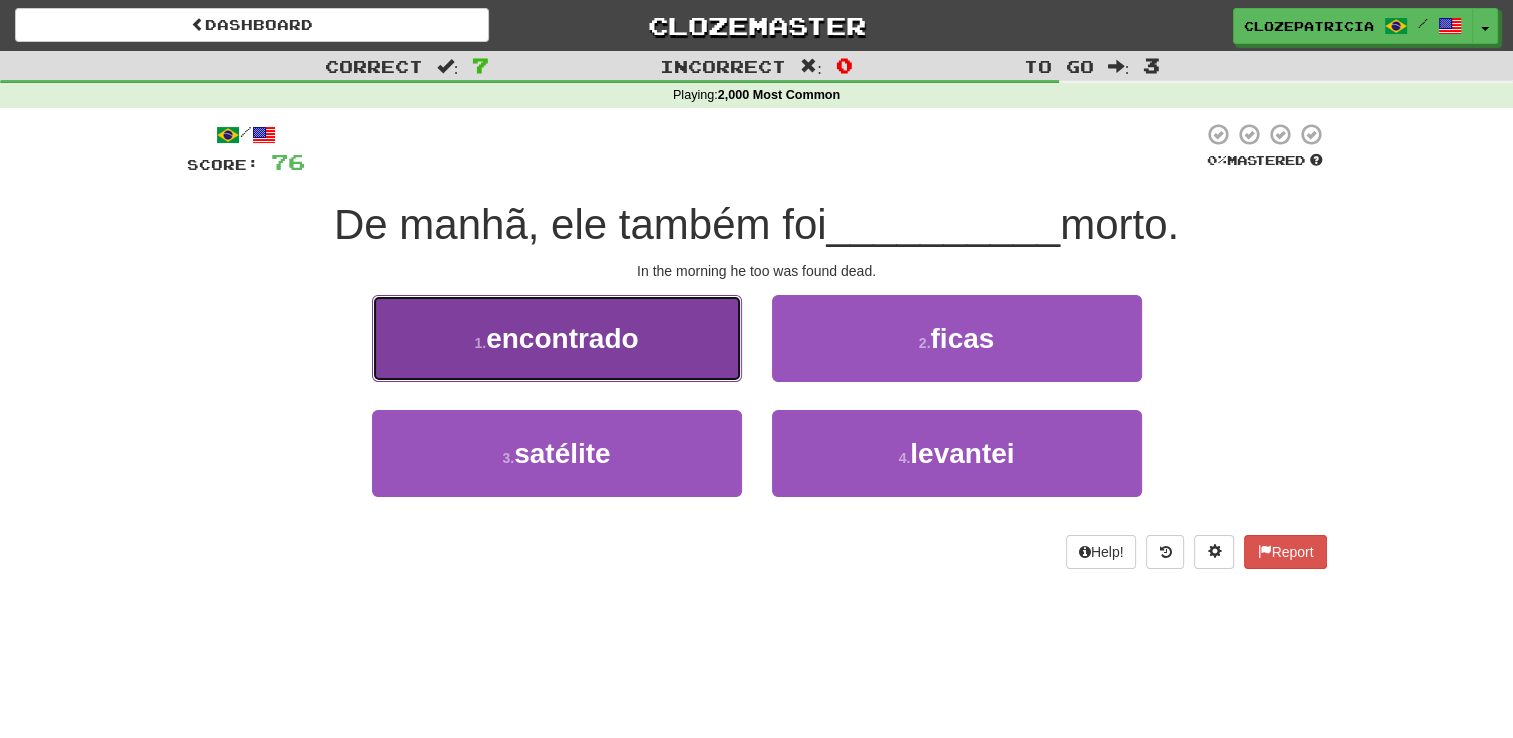 click on "1 .  encontrado" at bounding box center [557, 338] 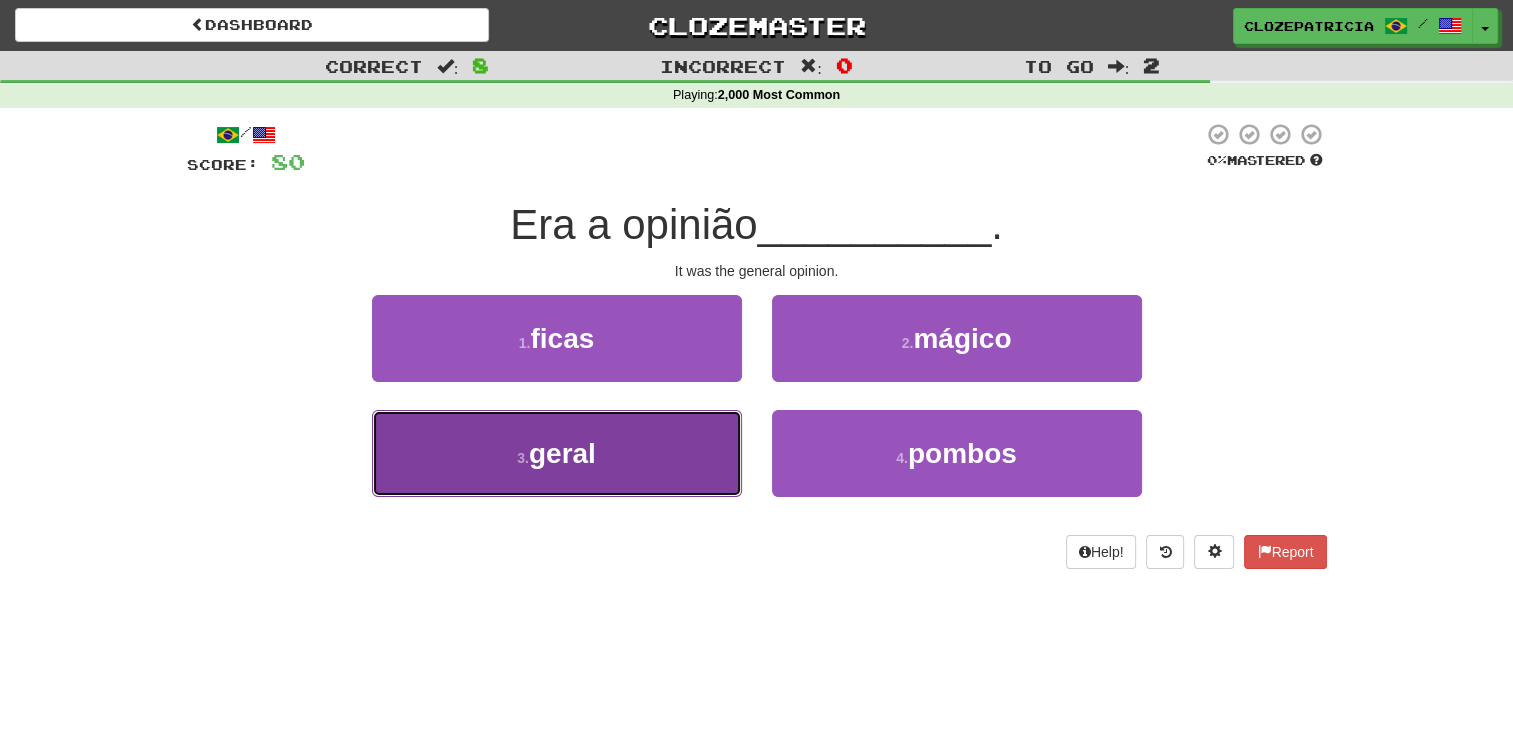 click on "3 .  geral" at bounding box center [557, 453] 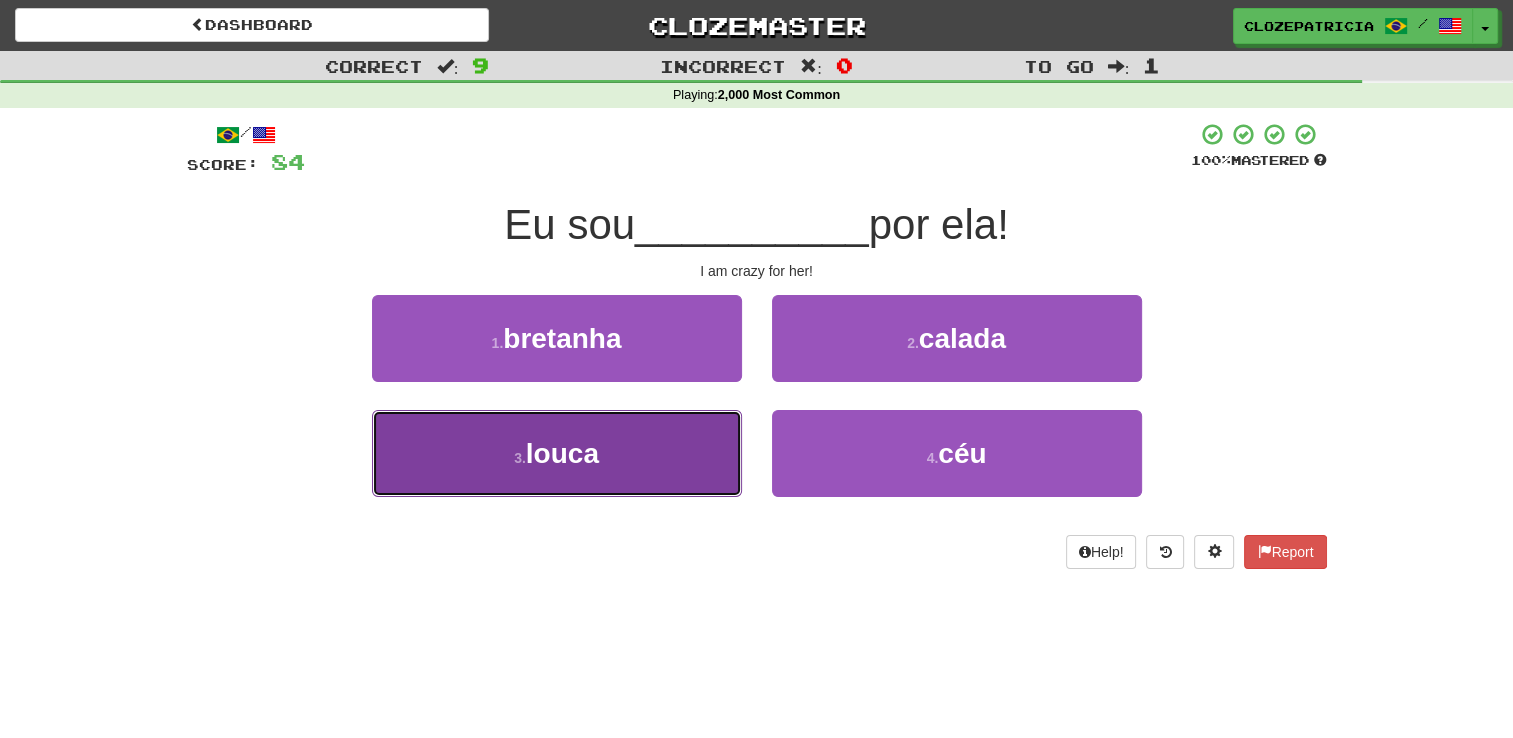 click on "3 .  louca" at bounding box center [557, 453] 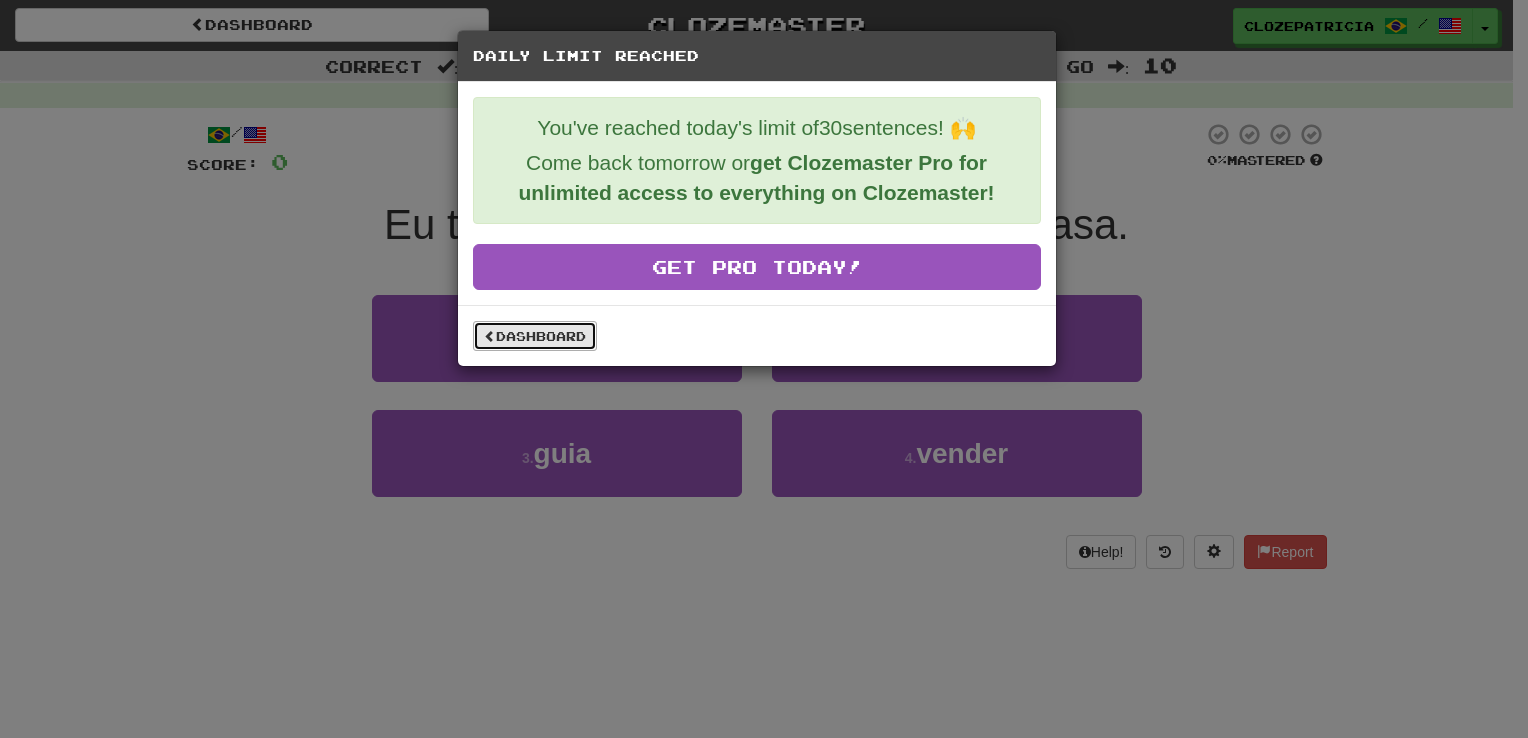 click on "Dashboard" at bounding box center [535, 336] 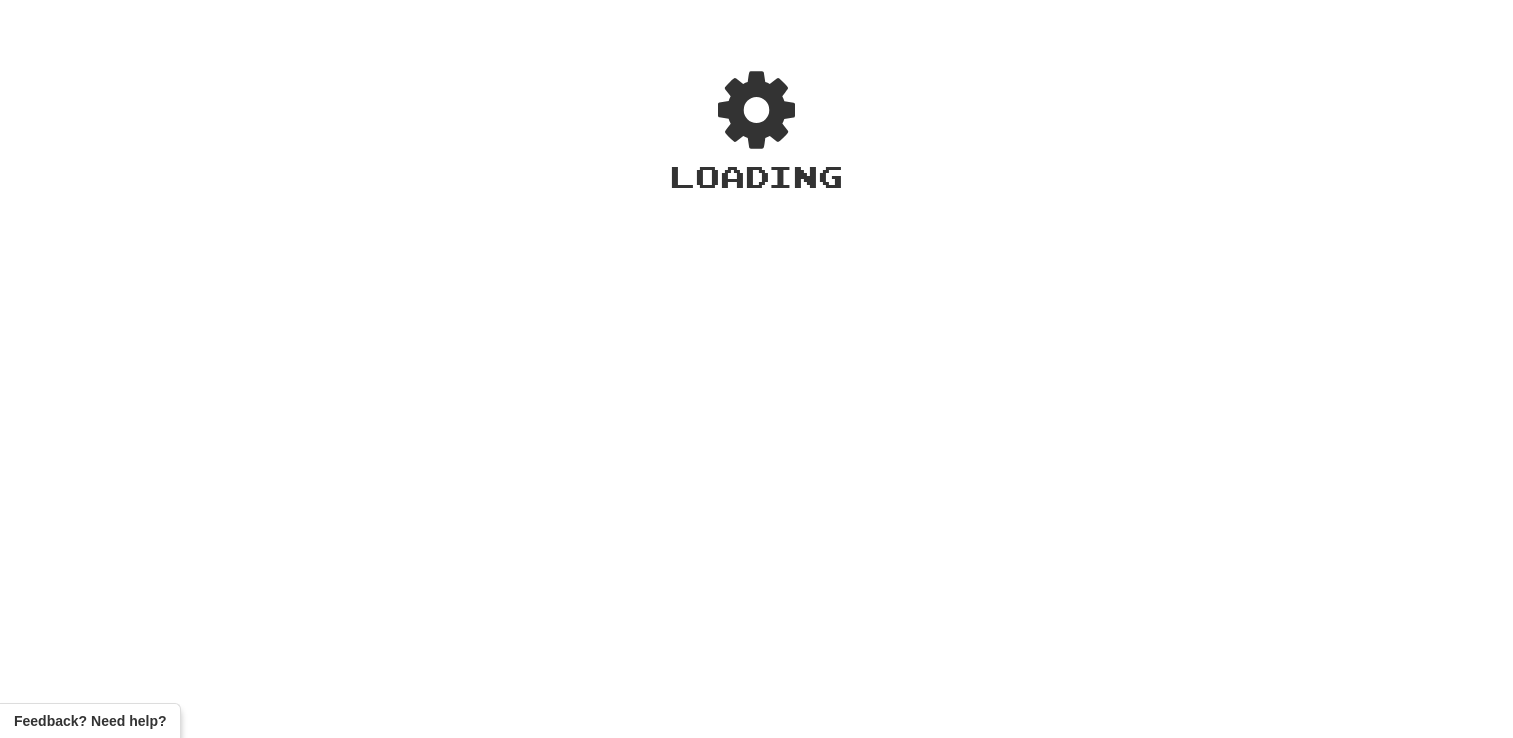 scroll, scrollTop: 0, scrollLeft: 0, axis: both 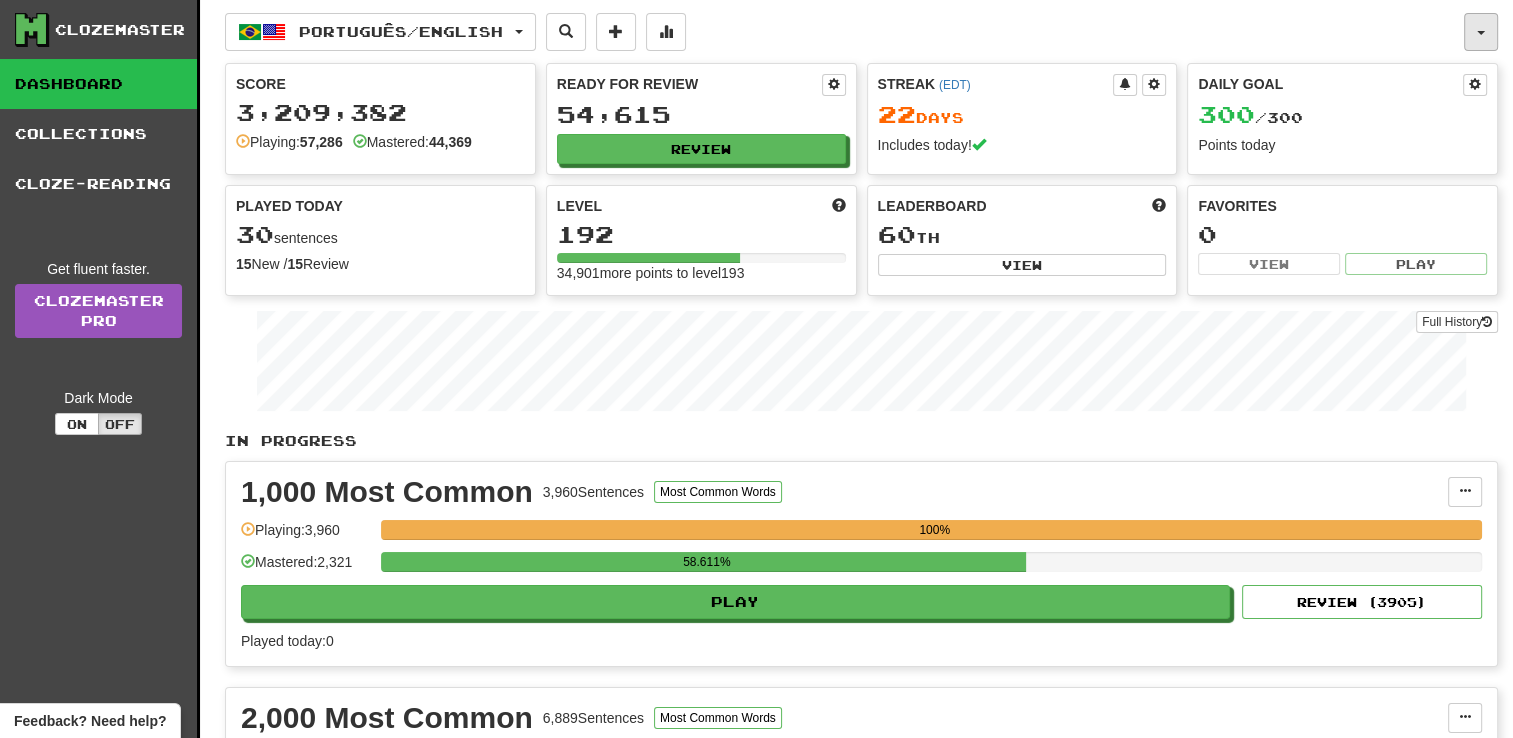 click at bounding box center (1481, 32) 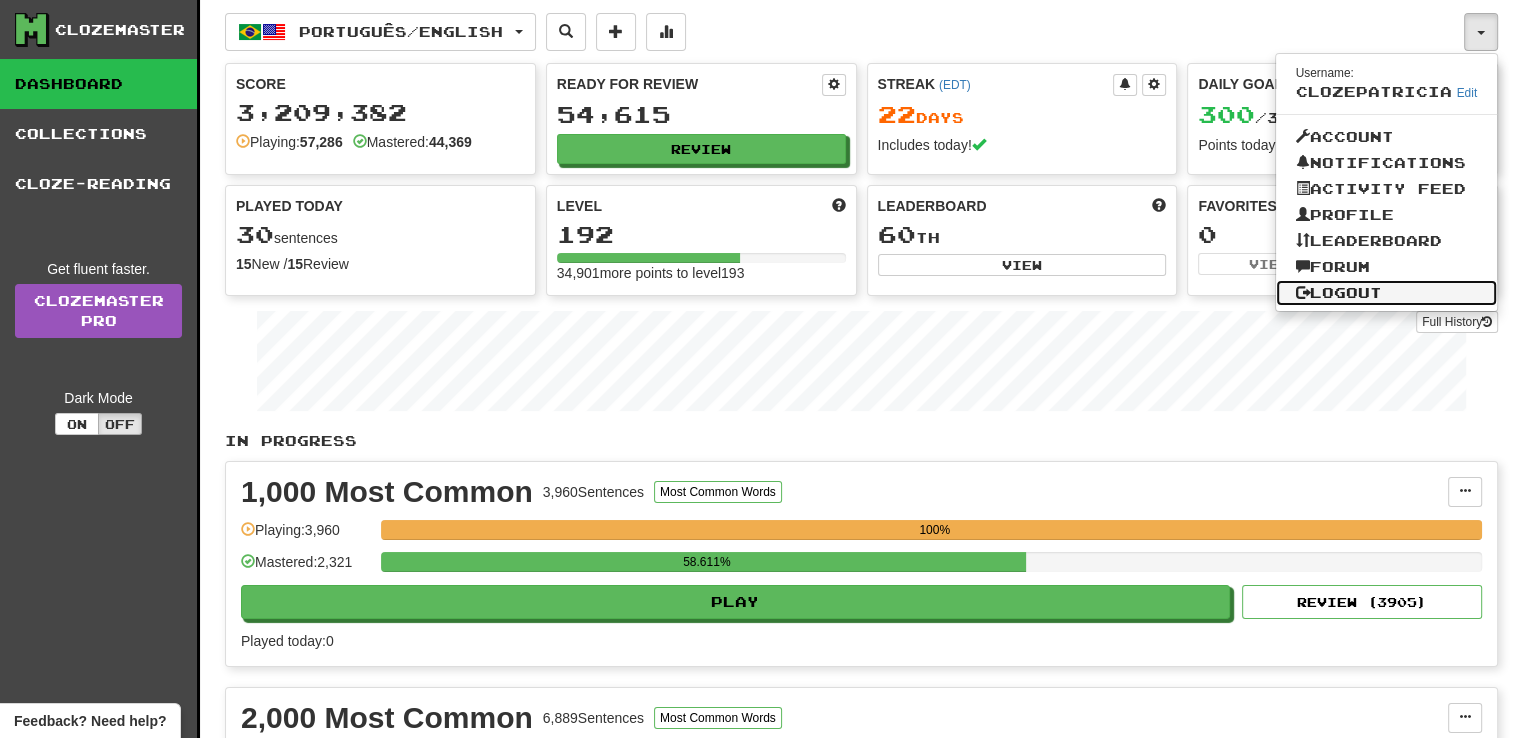 click on "Logout" at bounding box center [1387, 293] 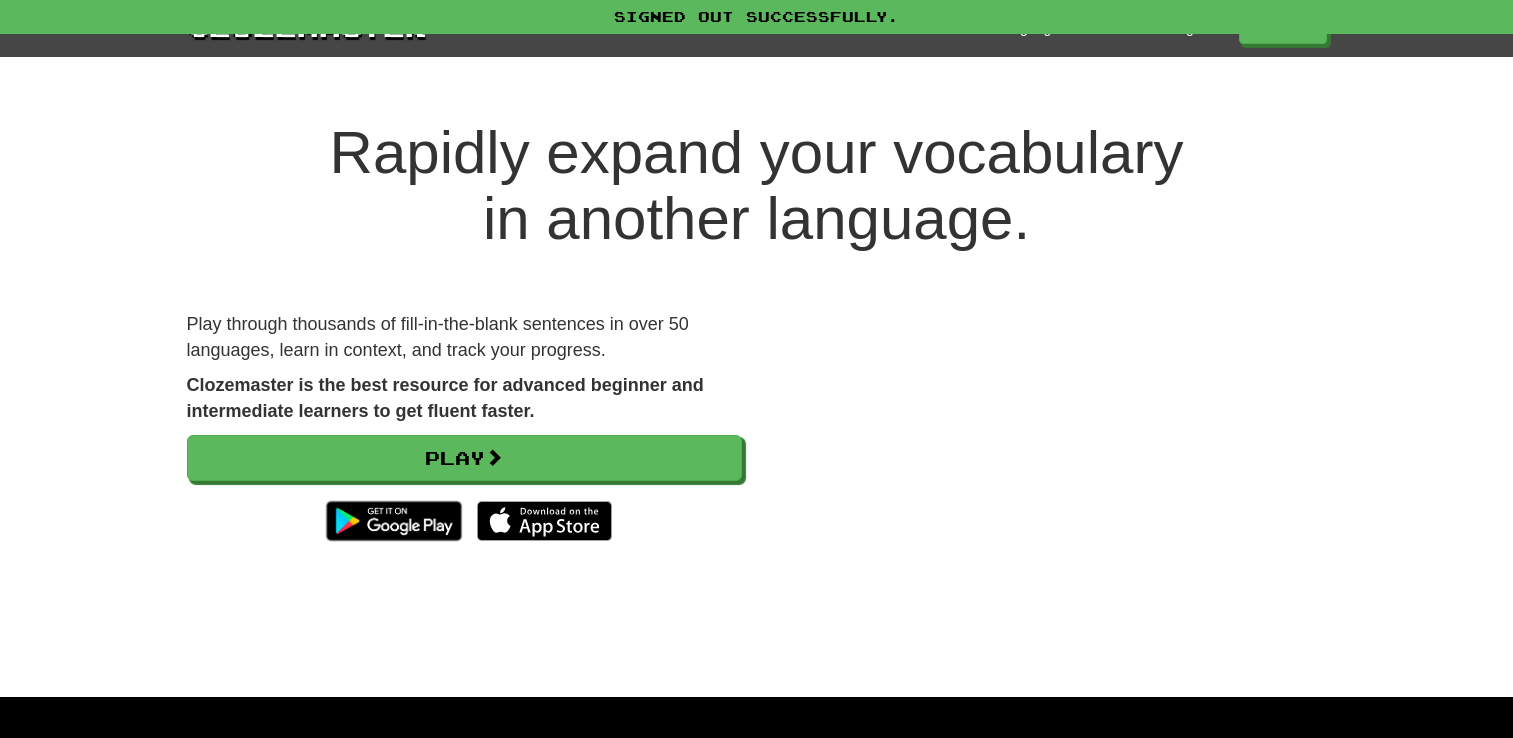 scroll, scrollTop: 0, scrollLeft: 0, axis: both 